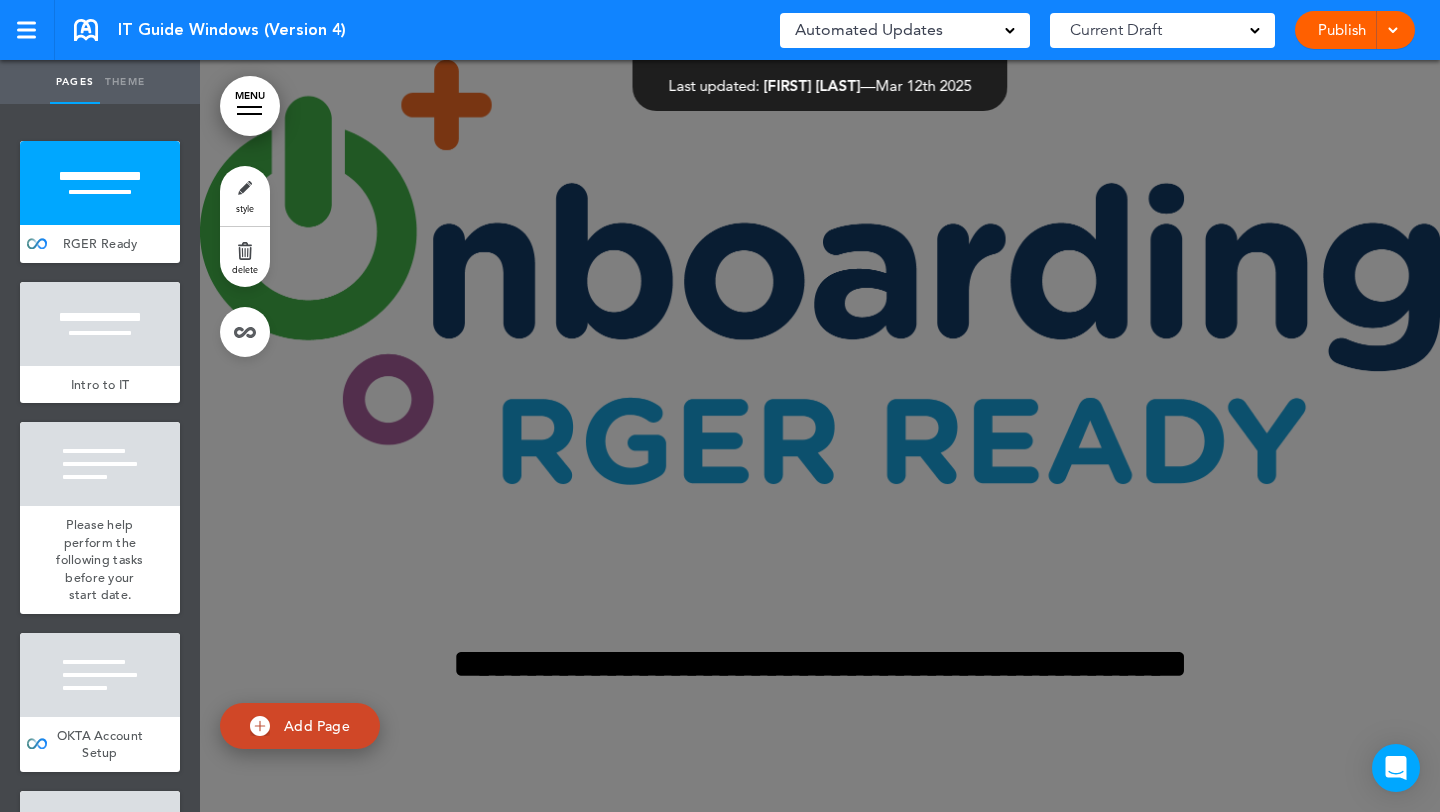 scroll, scrollTop: 0, scrollLeft: 0, axis: both 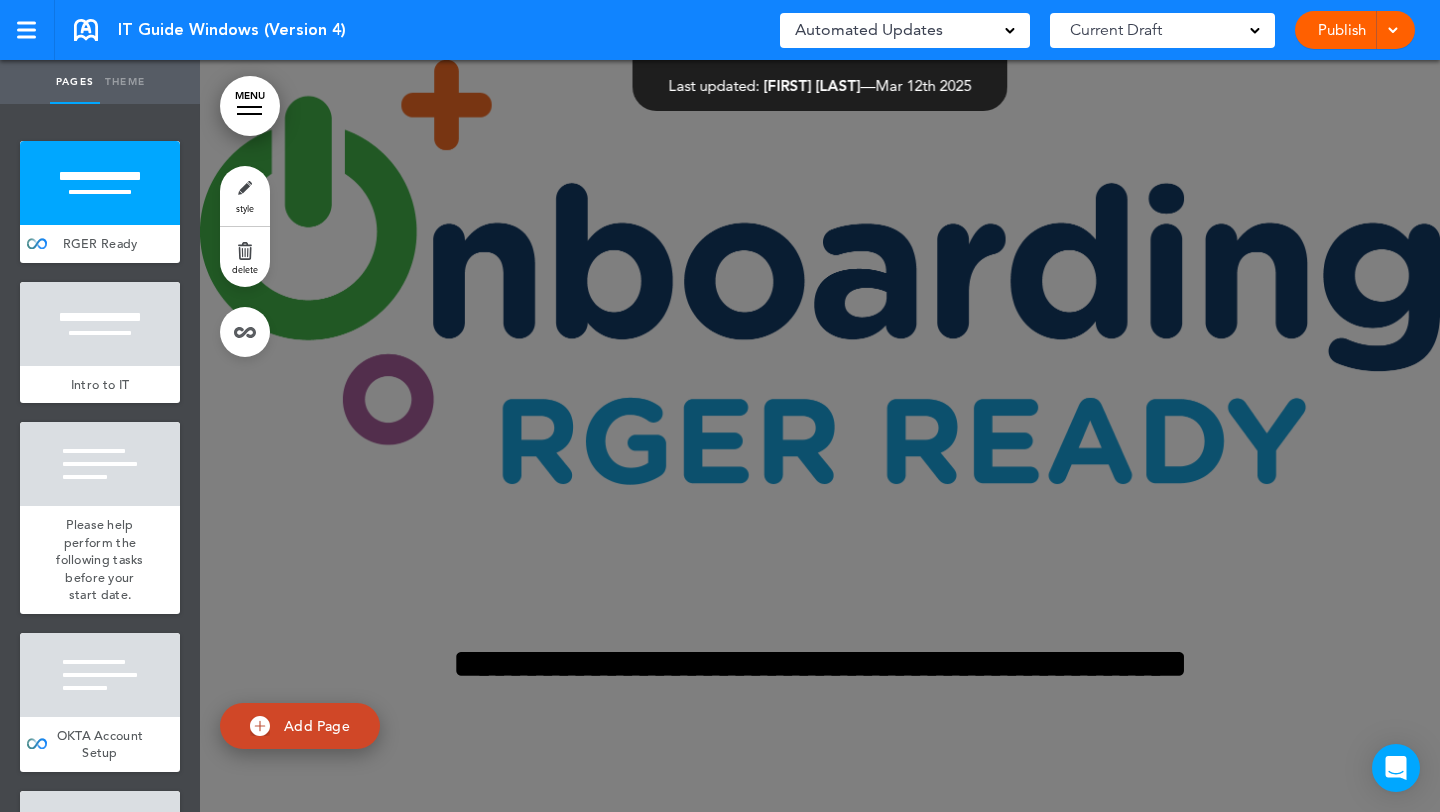 click at bounding box center (820, 436) 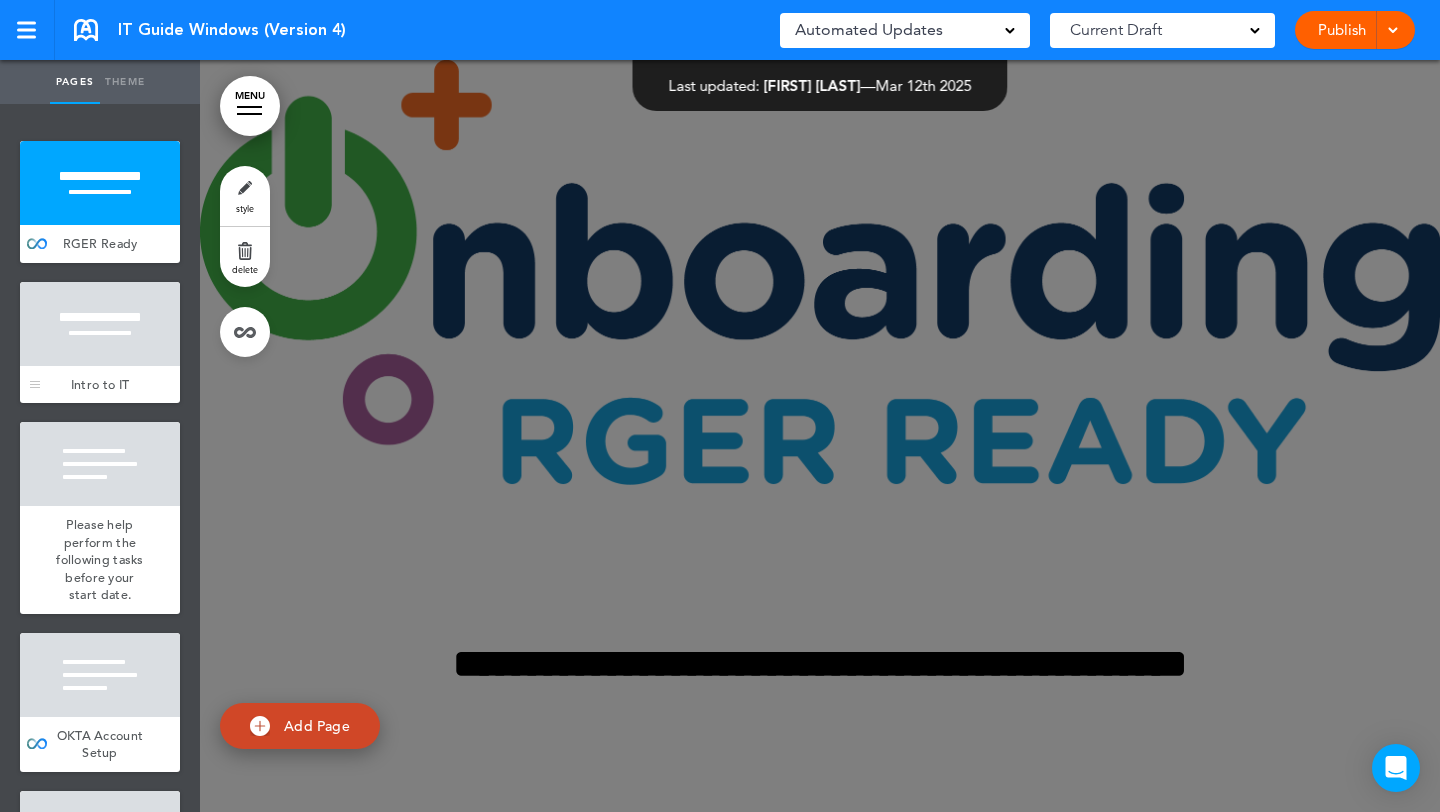 click at bounding box center (100, 324) 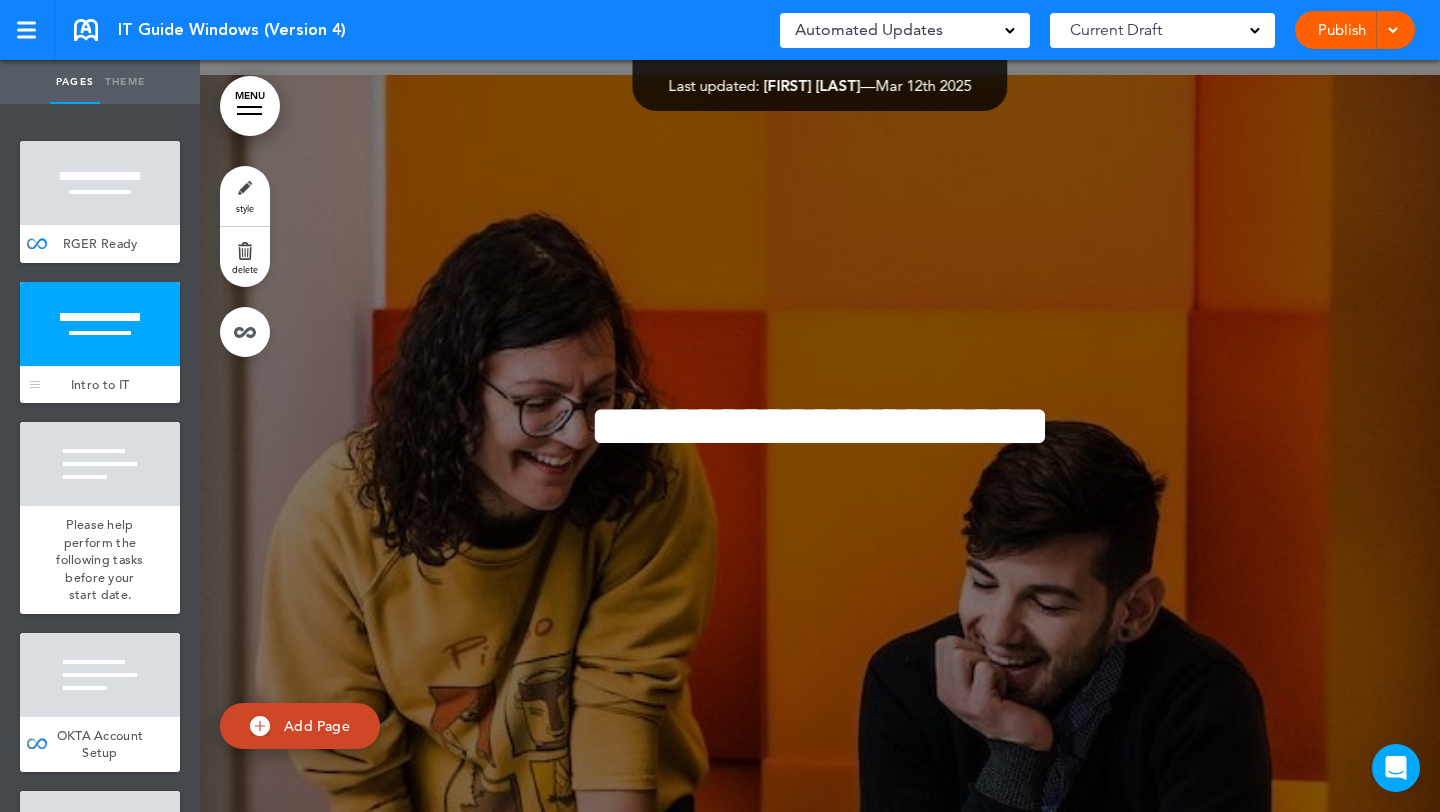 scroll, scrollTop: 752, scrollLeft: 0, axis: vertical 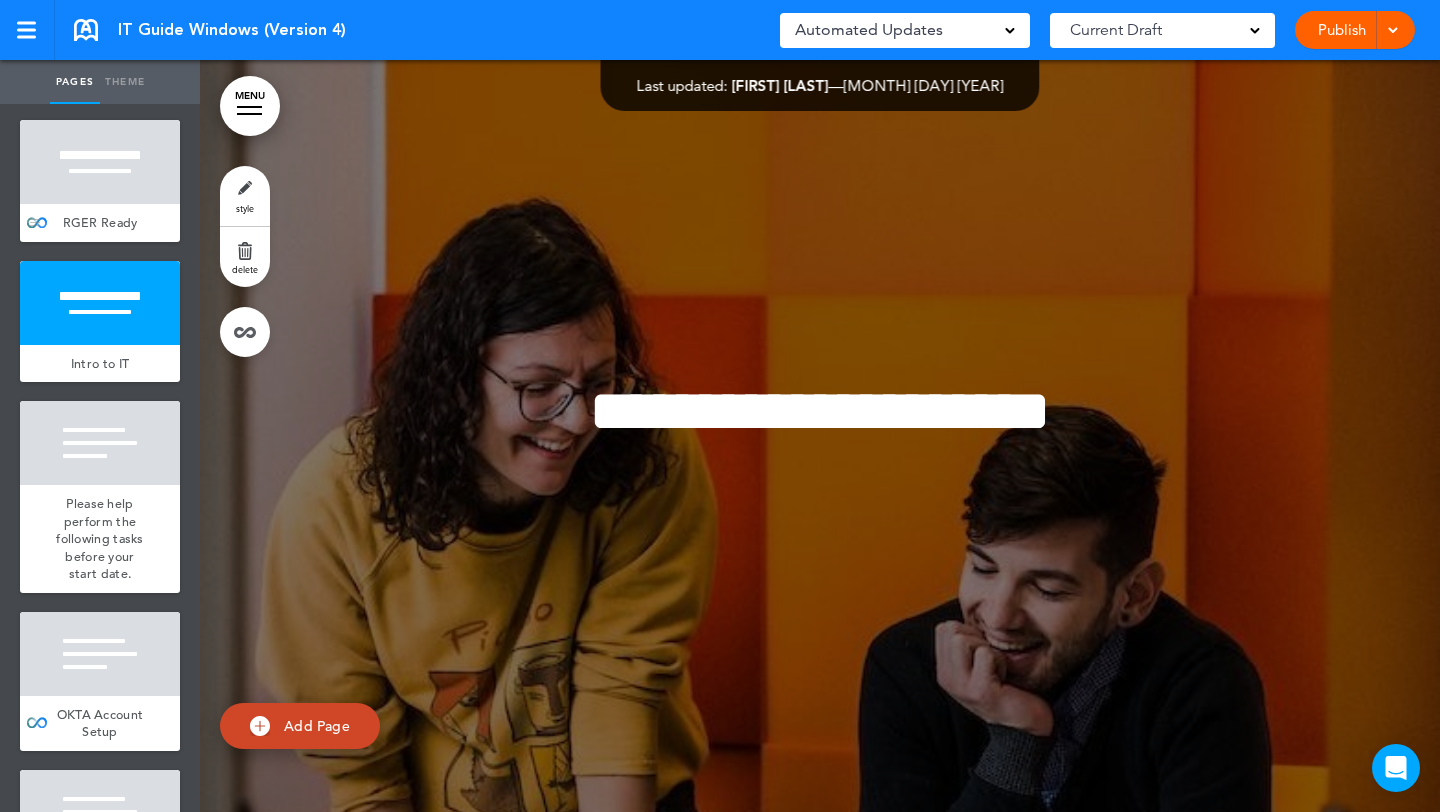 click at bounding box center [100, 162] 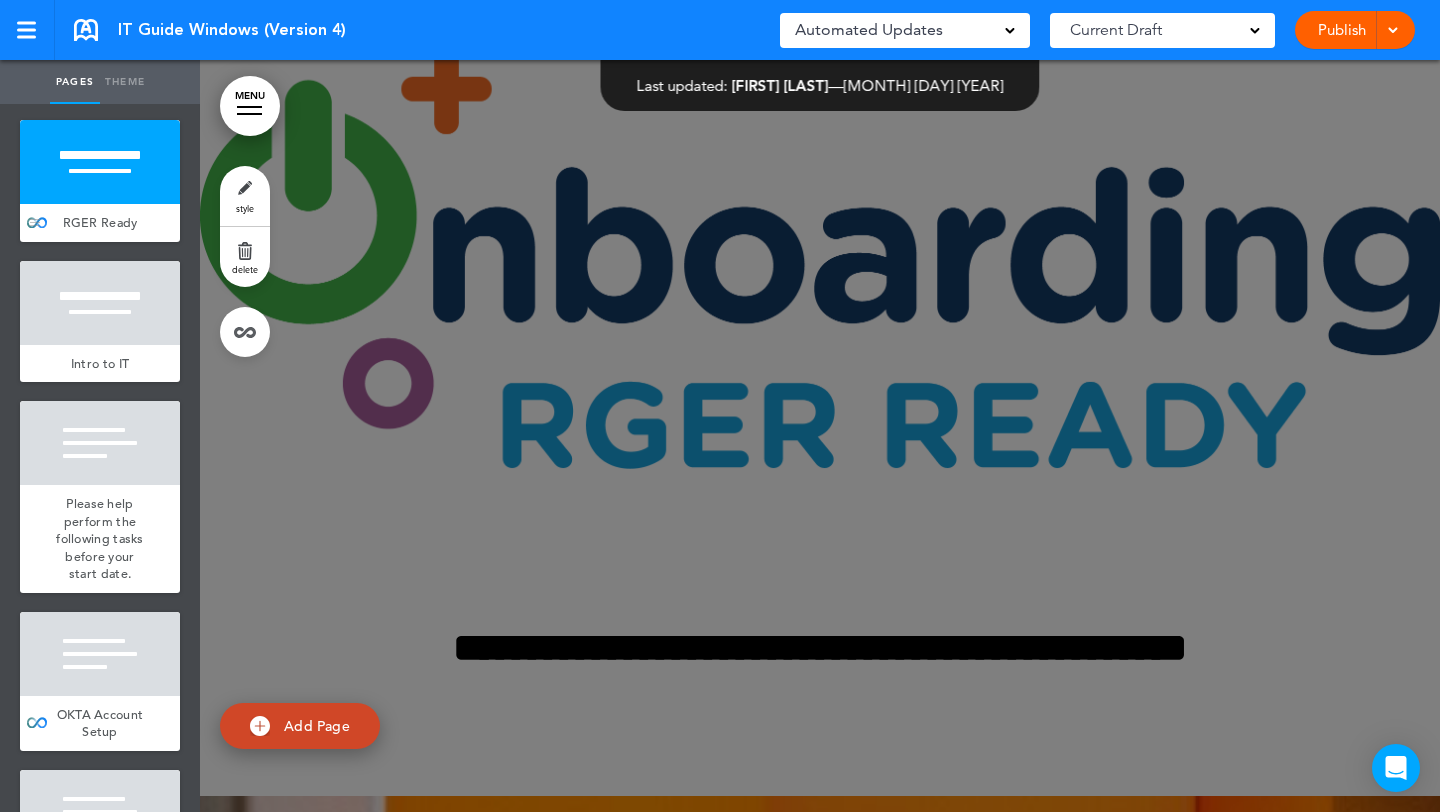 scroll, scrollTop: 0, scrollLeft: 0, axis: both 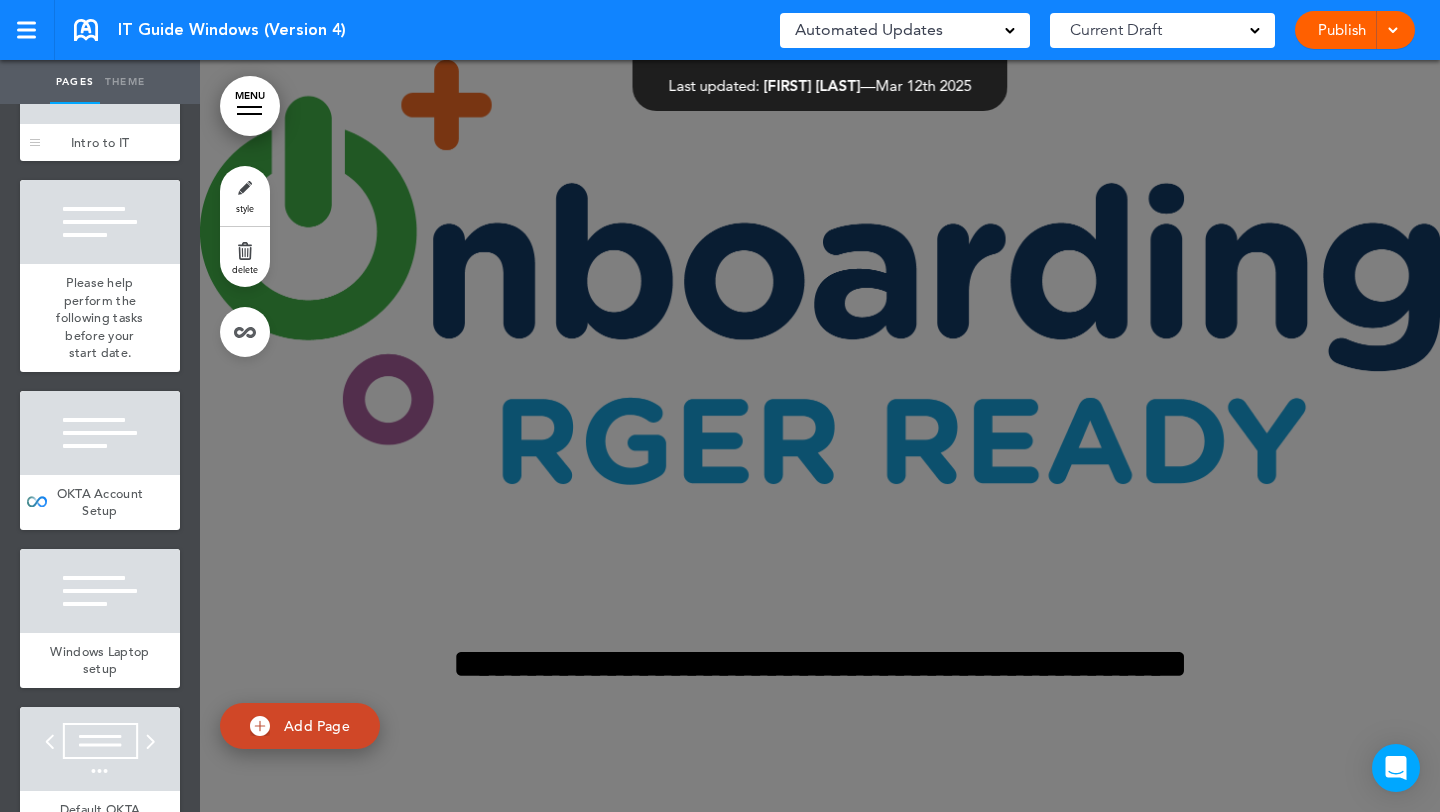 click on "Intro to IT" at bounding box center [100, 142] 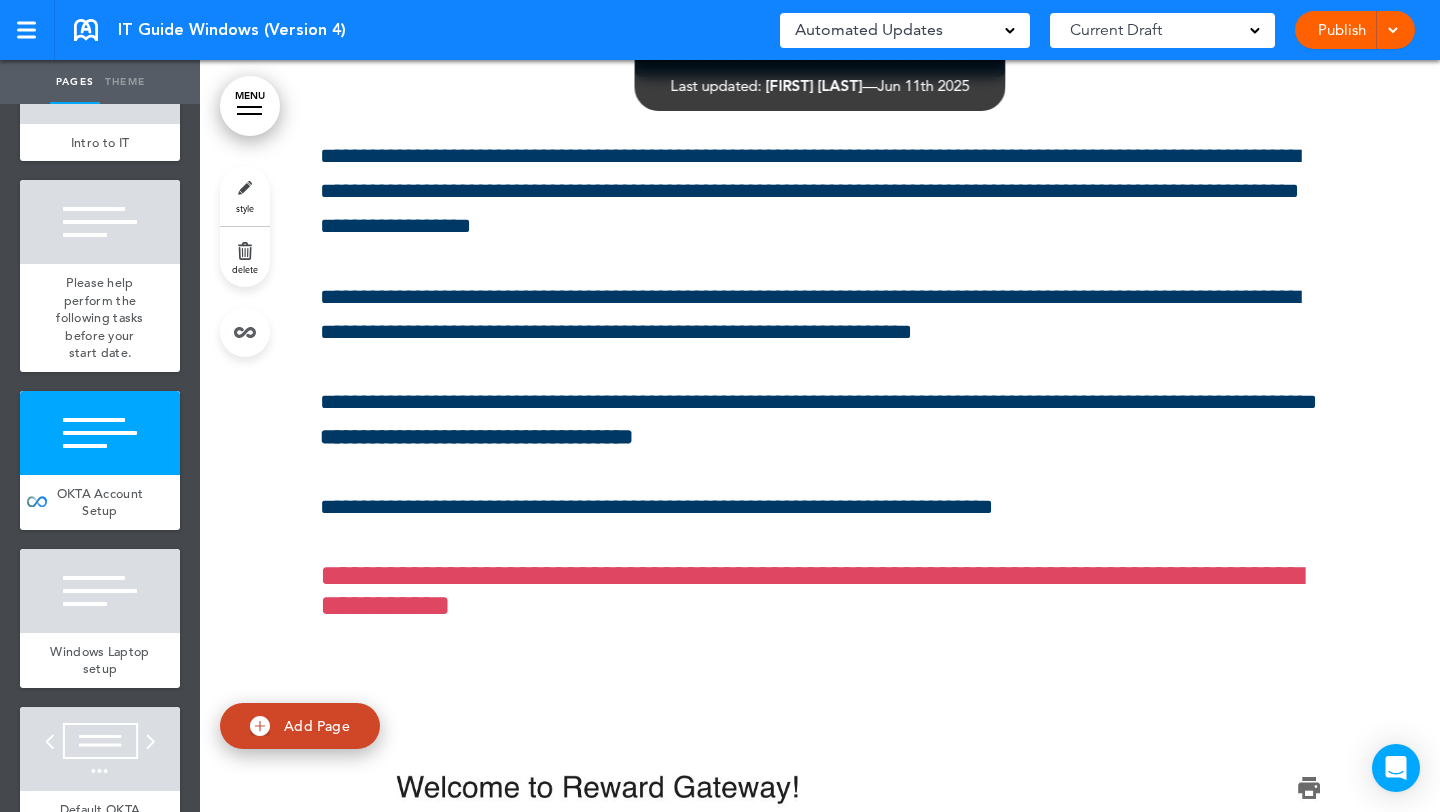 scroll, scrollTop: 2361, scrollLeft: 0, axis: vertical 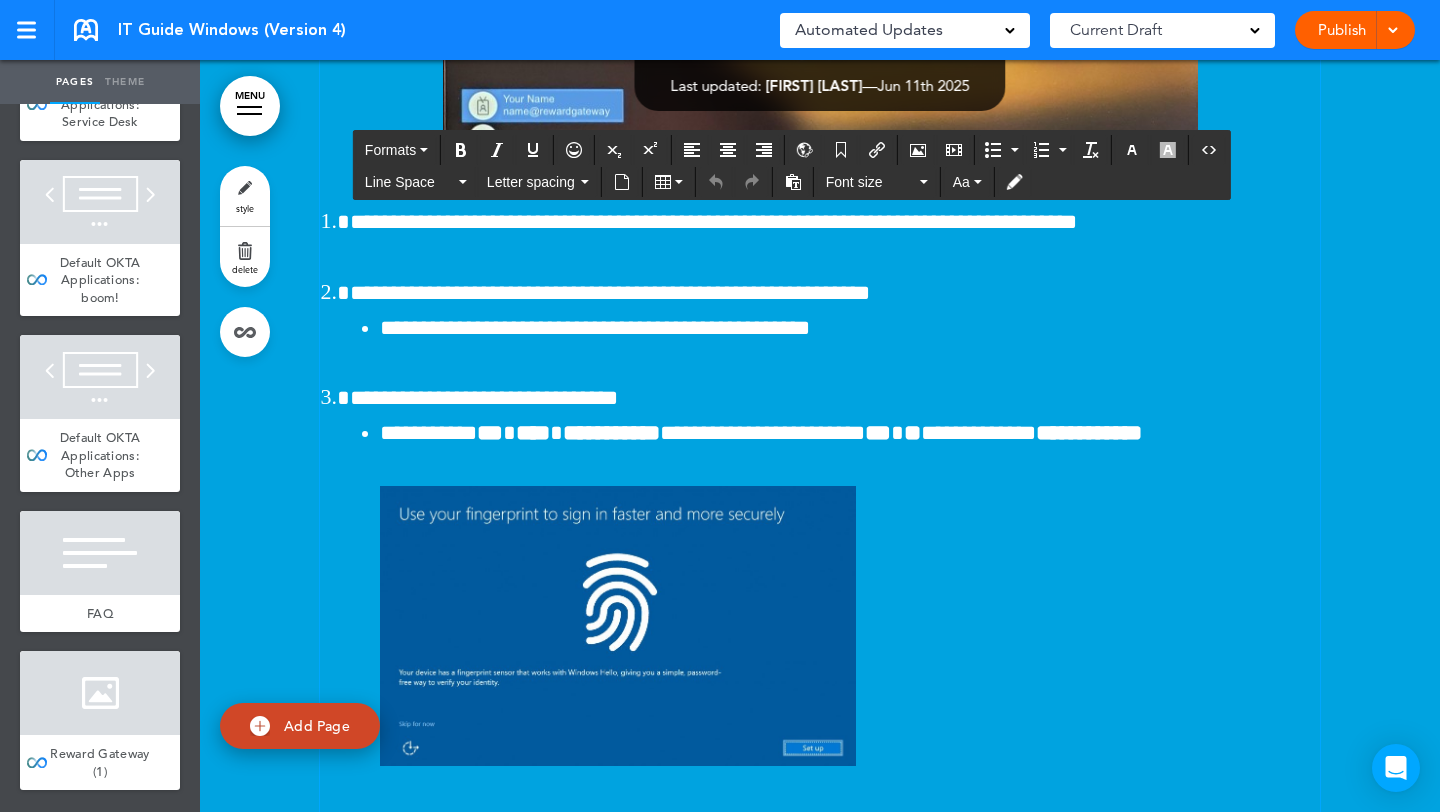 click at bounding box center [618, 626] 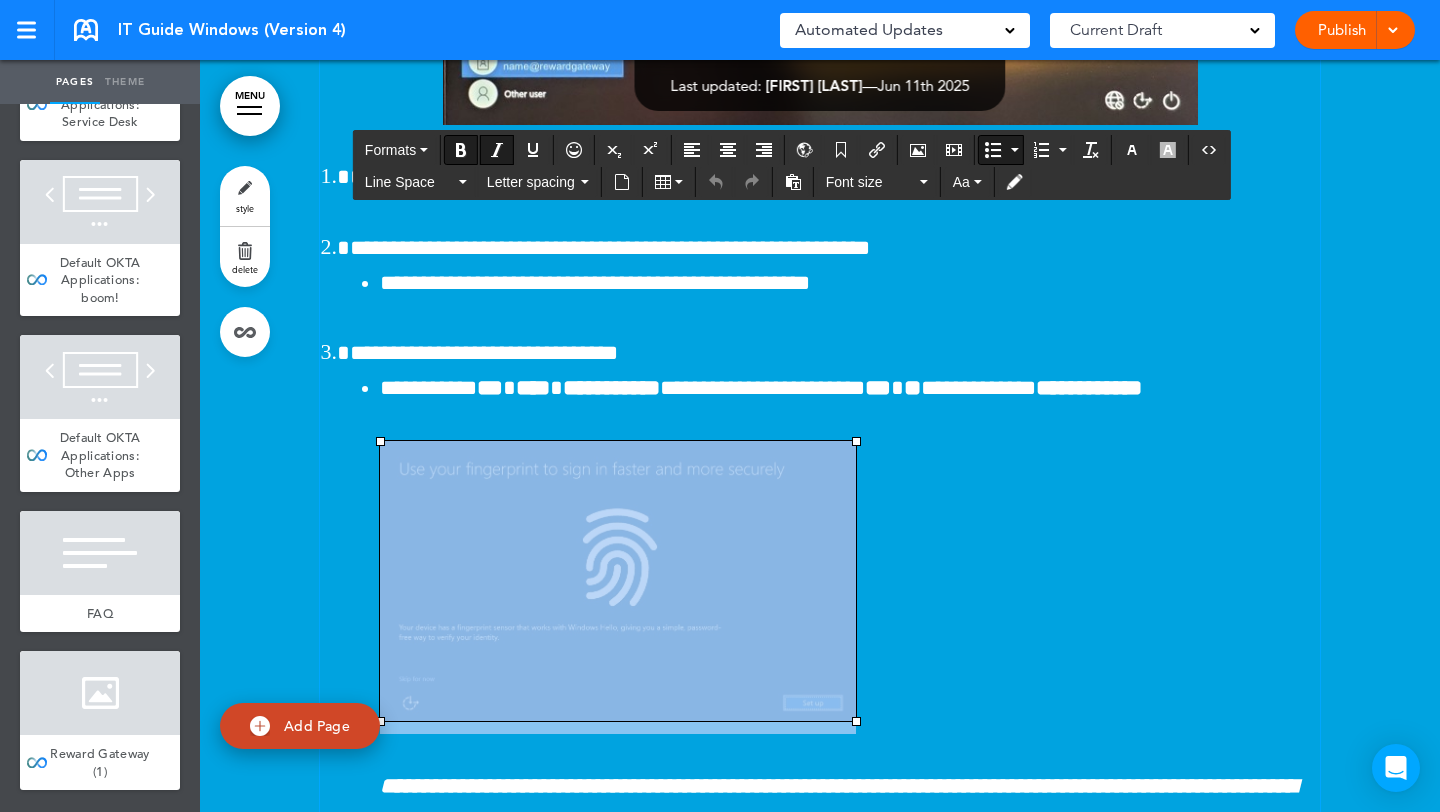 scroll, scrollTop: 10164, scrollLeft: 0, axis: vertical 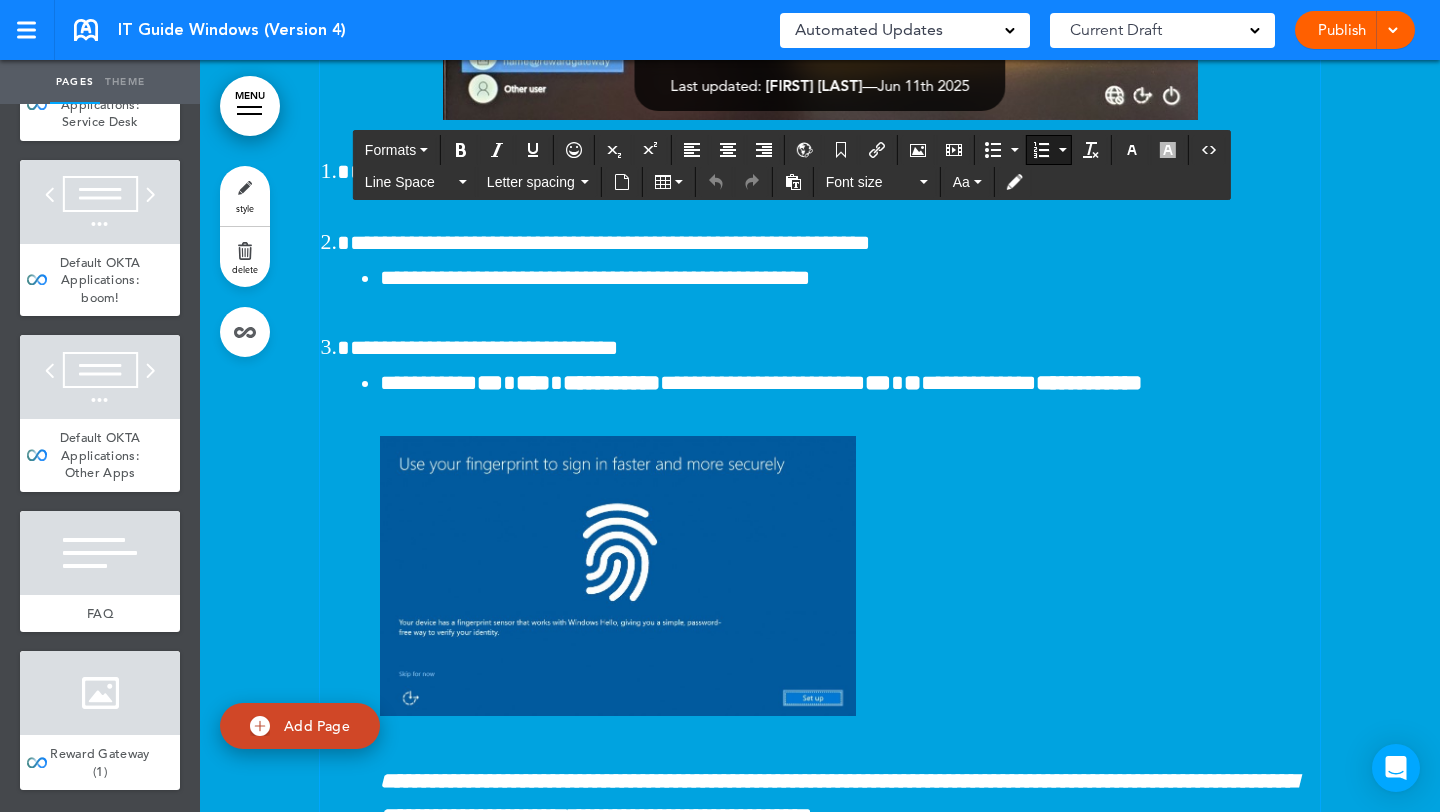 click on "**********" at bounding box center [835, 582] 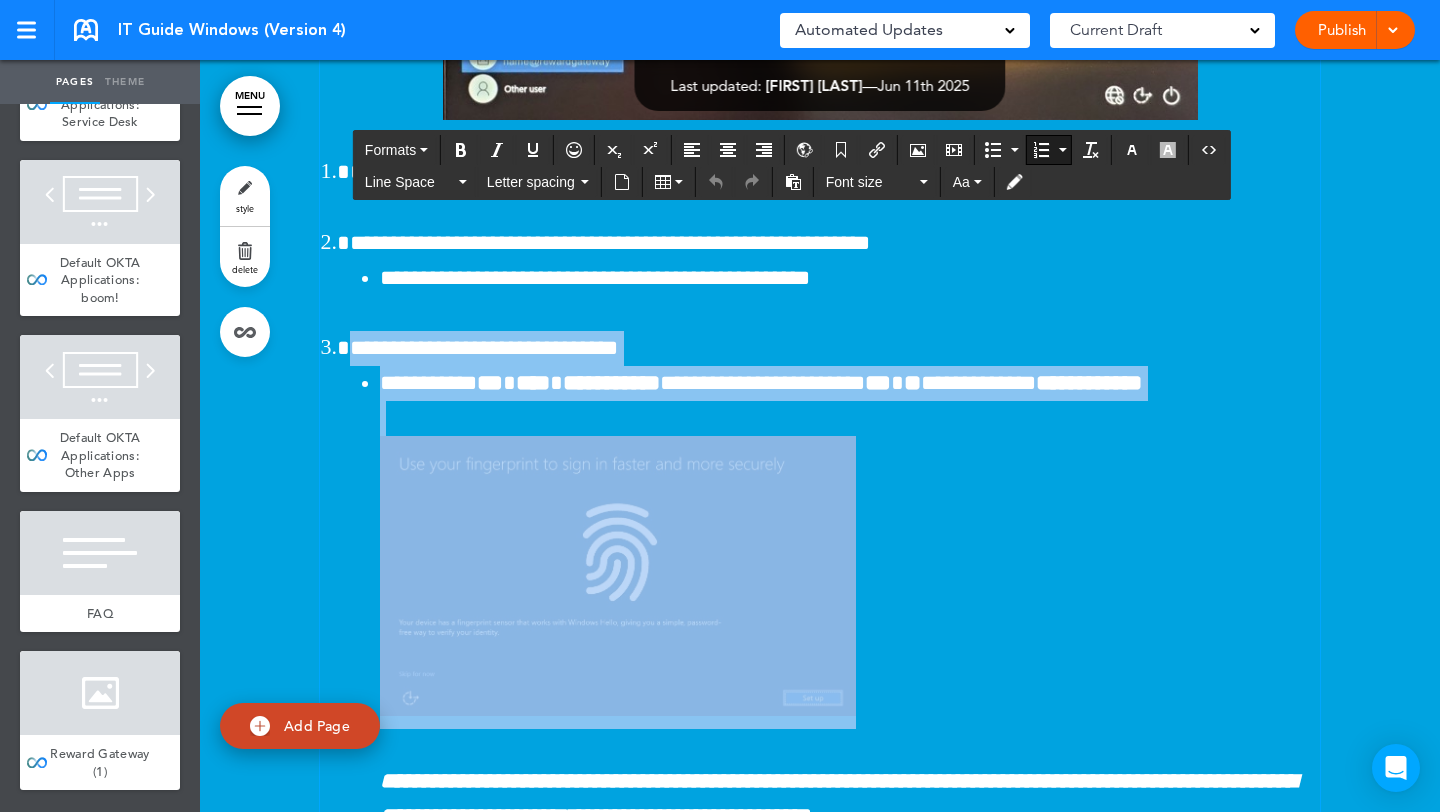 drag, startPoint x: 328, startPoint y: 399, endPoint x: 789, endPoint y: 620, distance: 511.23575 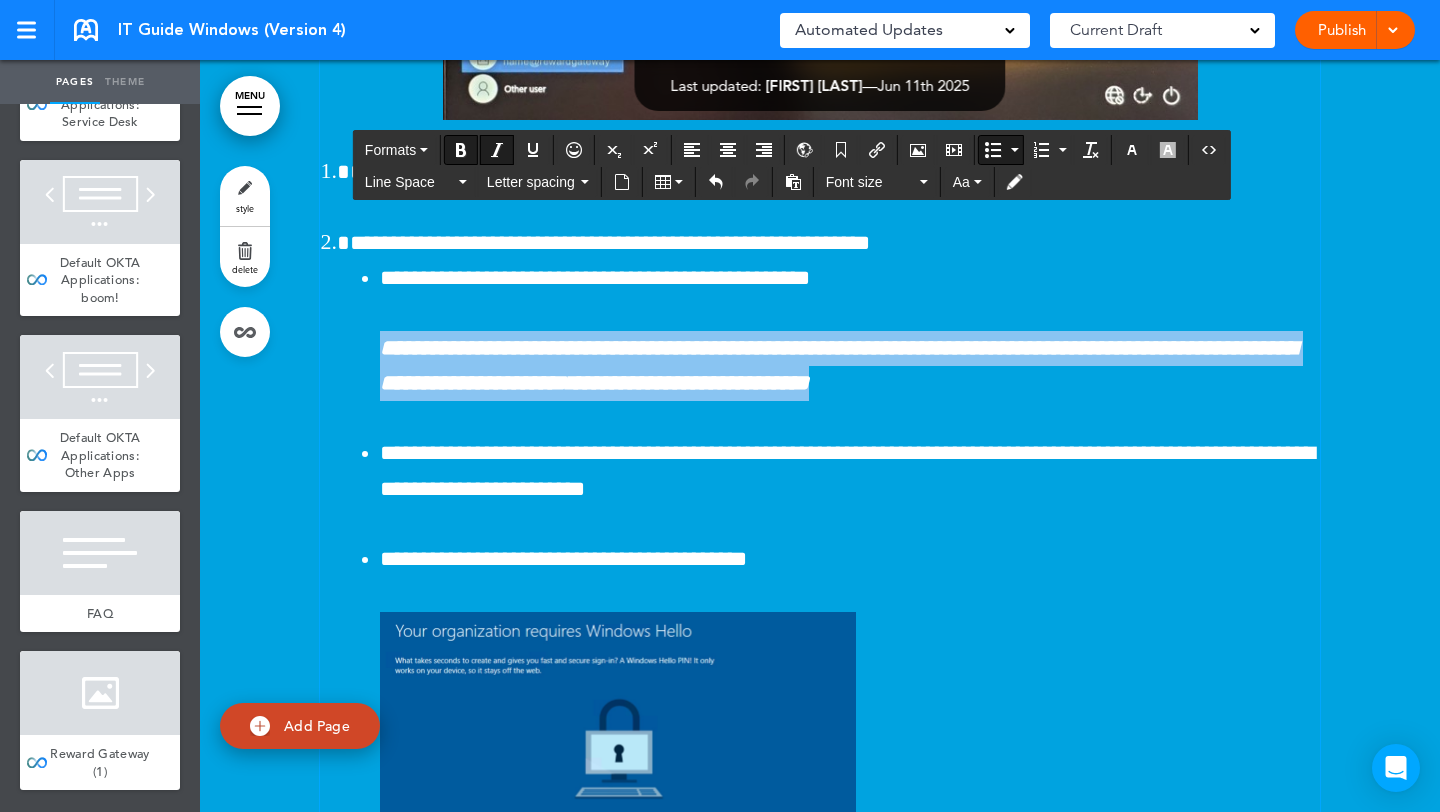 drag, startPoint x: 968, startPoint y: 441, endPoint x: 371, endPoint y: 398, distance: 598.5466 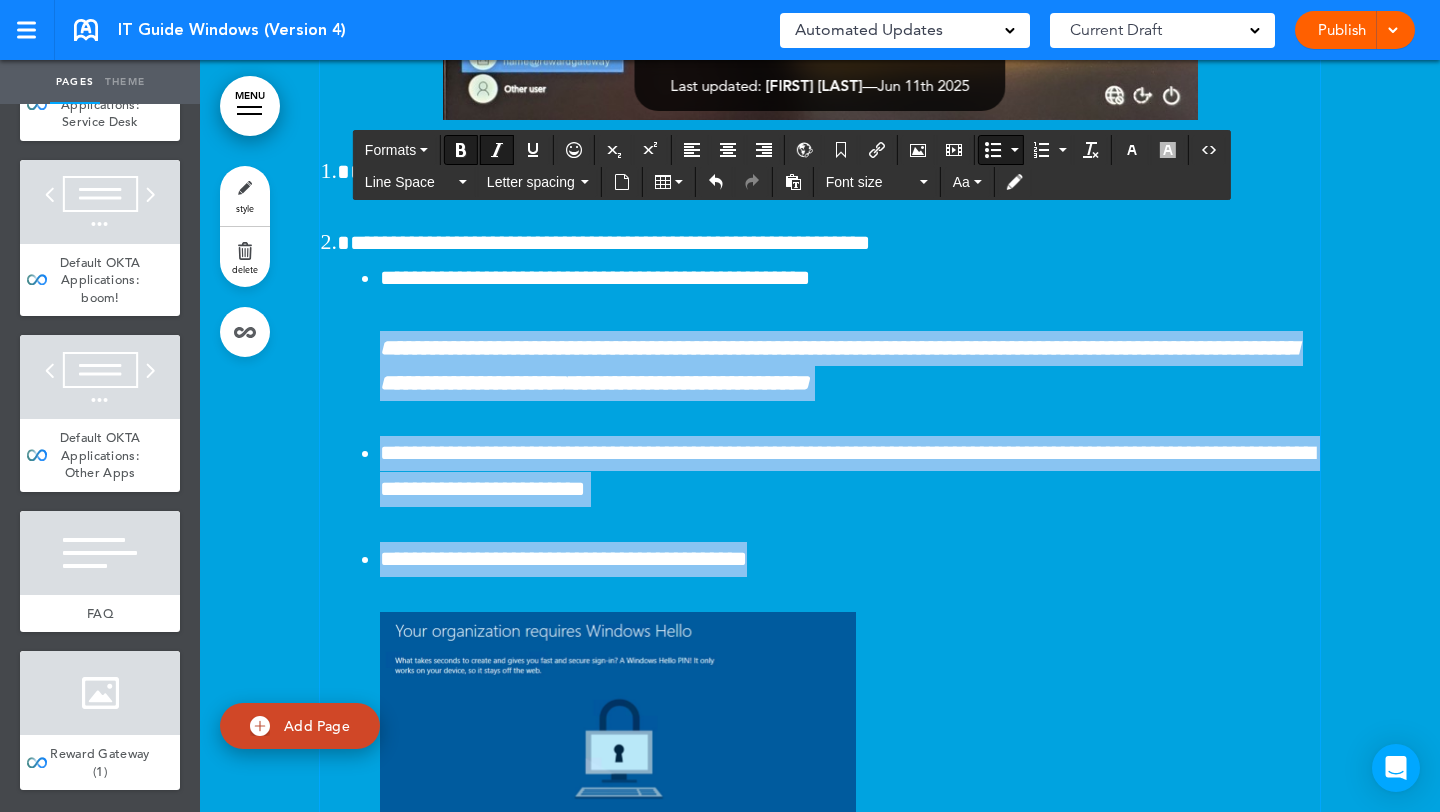 drag, startPoint x: 809, startPoint y: 613, endPoint x: 362, endPoint y: 395, distance: 497.32584 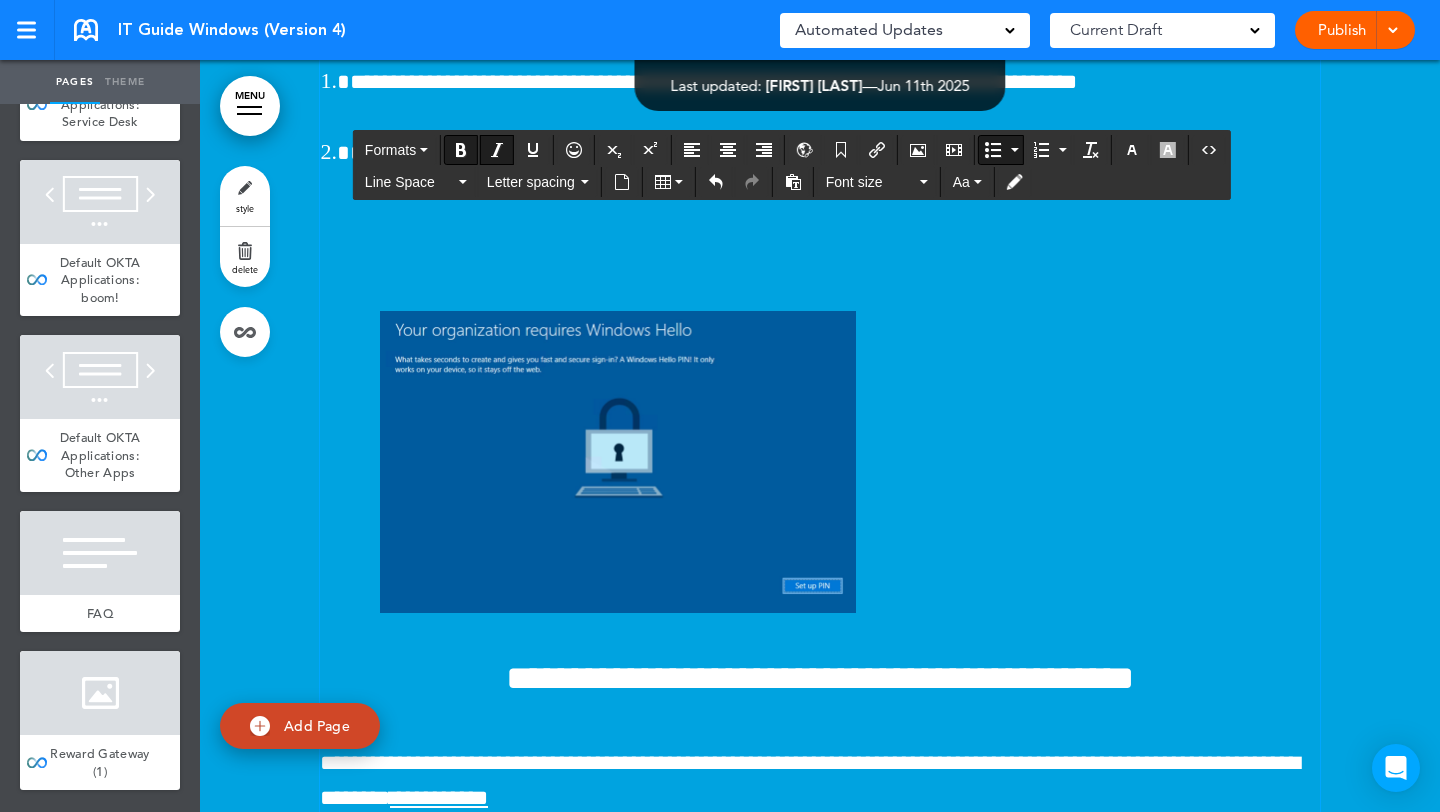 scroll, scrollTop: 10295, scrollLeft: 0, axis: vertical 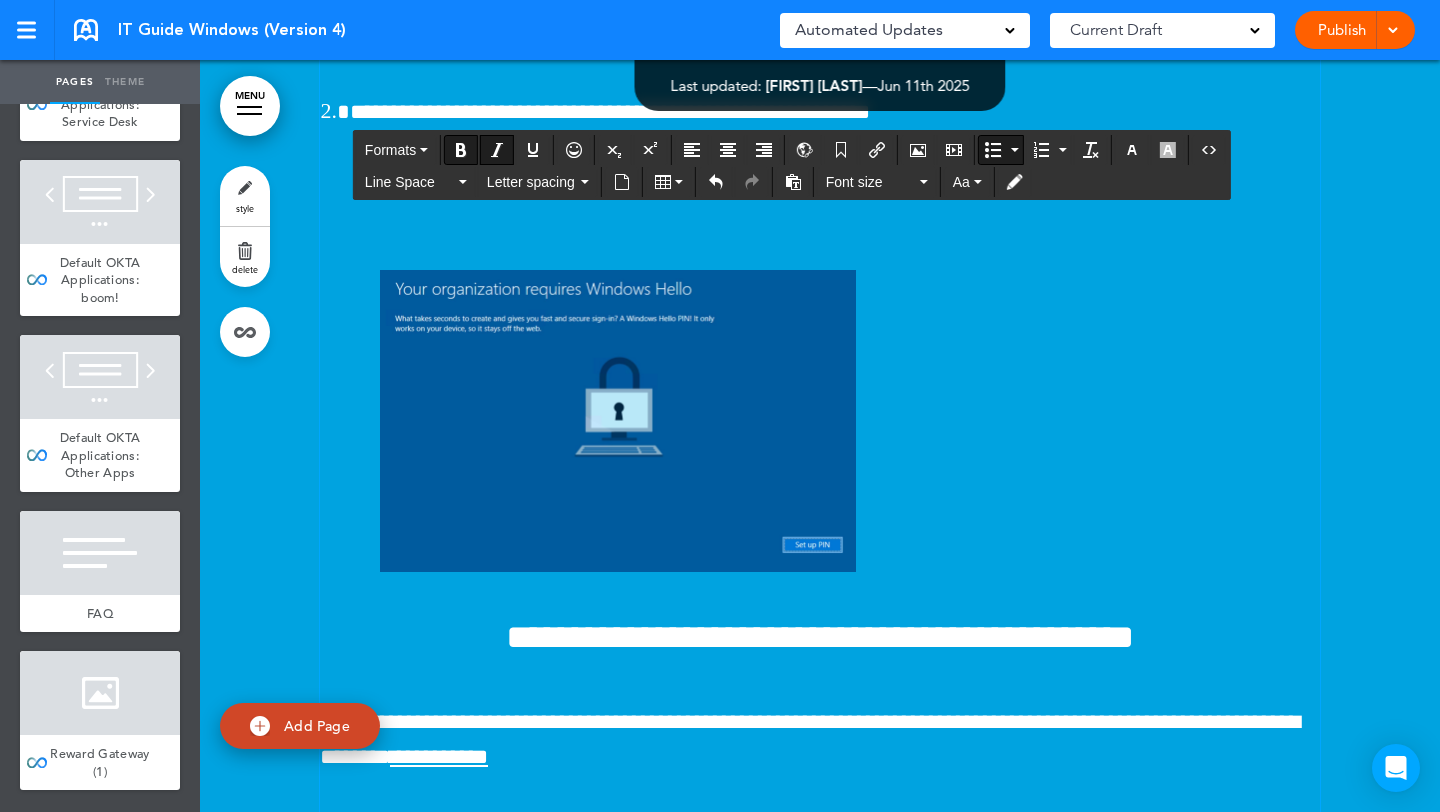 click at bounding box center [618, 421] 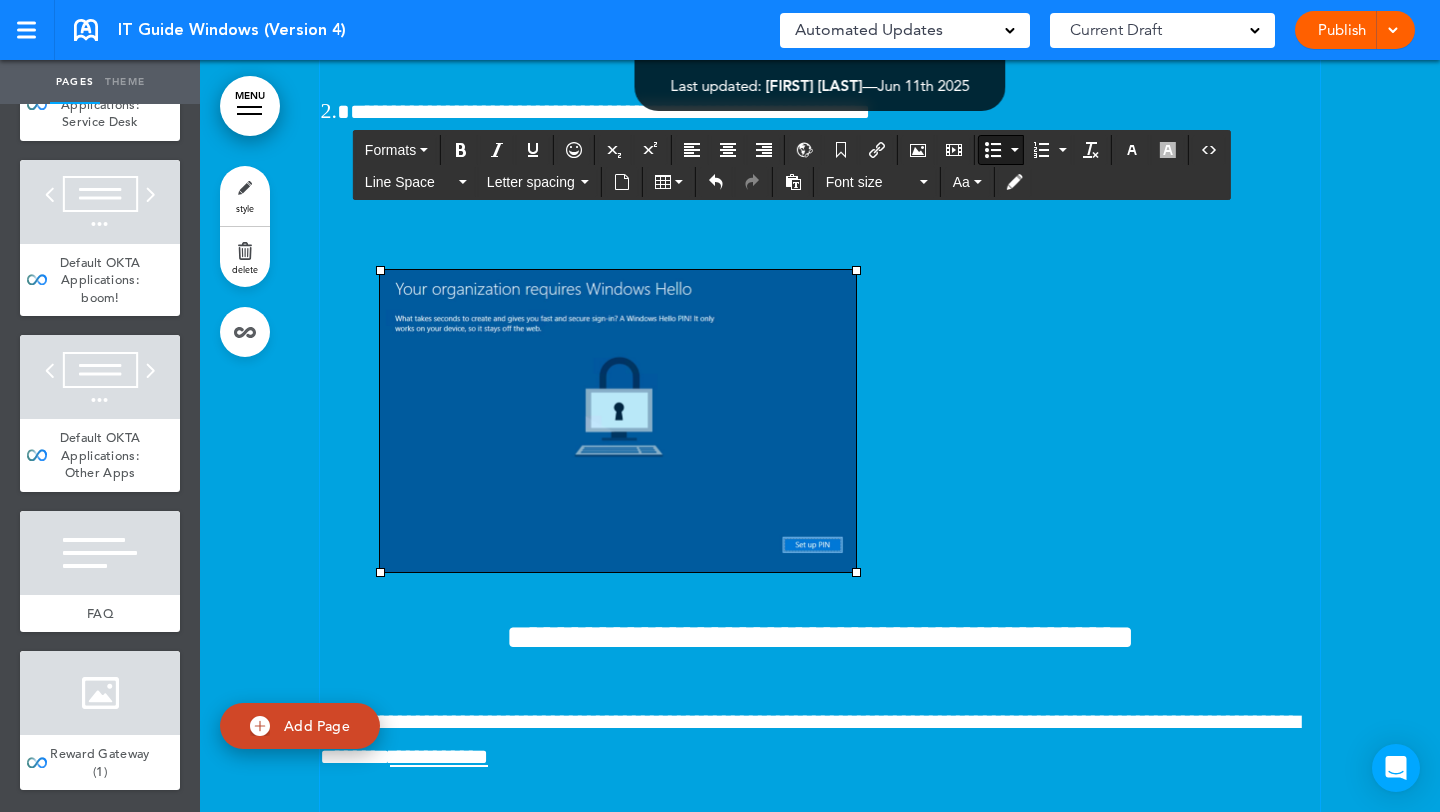 type 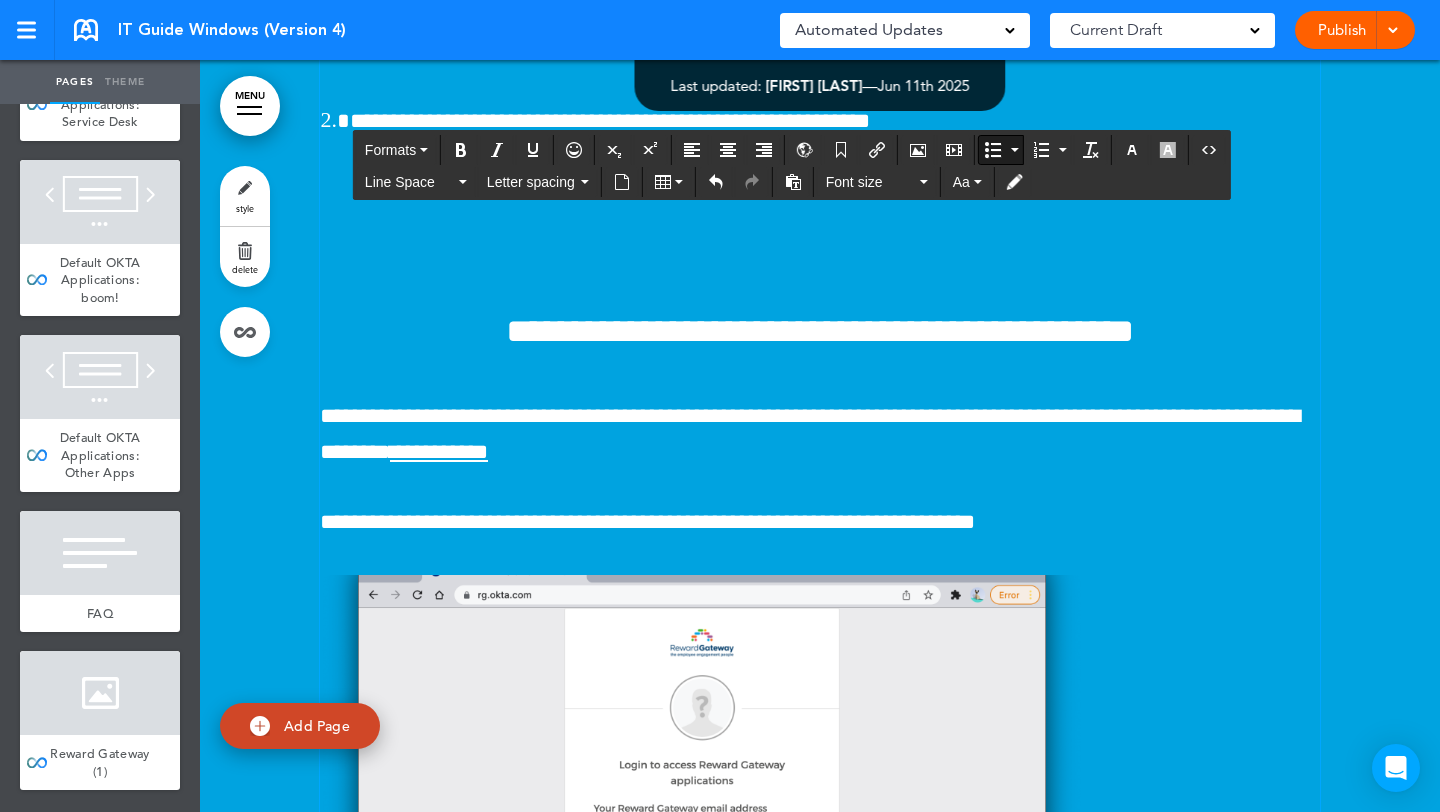 scroll, scrollTop: 10287, scrollLeft: 0, axis: vertical 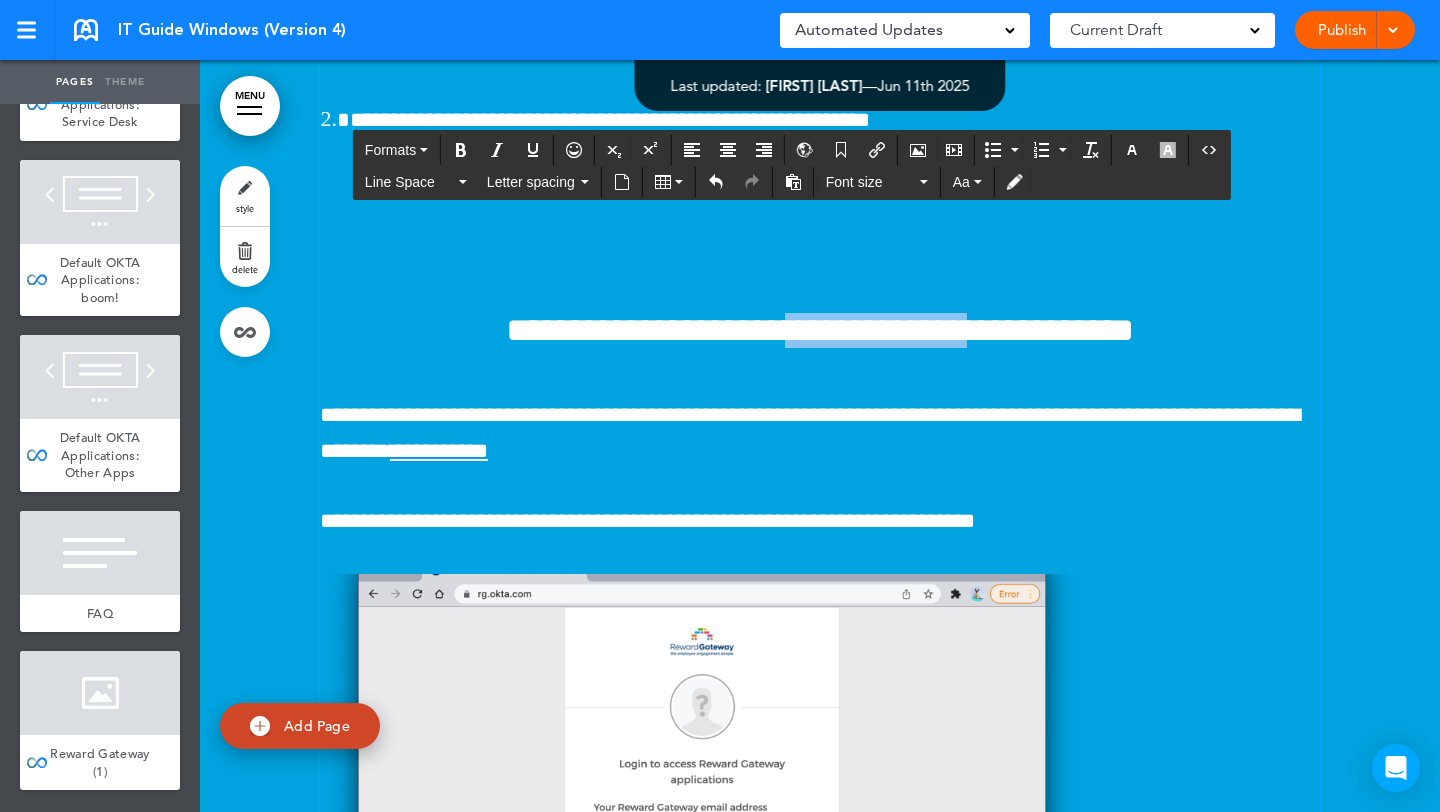 drag, startPoint x: 1007, startPoint y: 392, endPoint x: 752, endPoint y: 391, distance: 255.00197 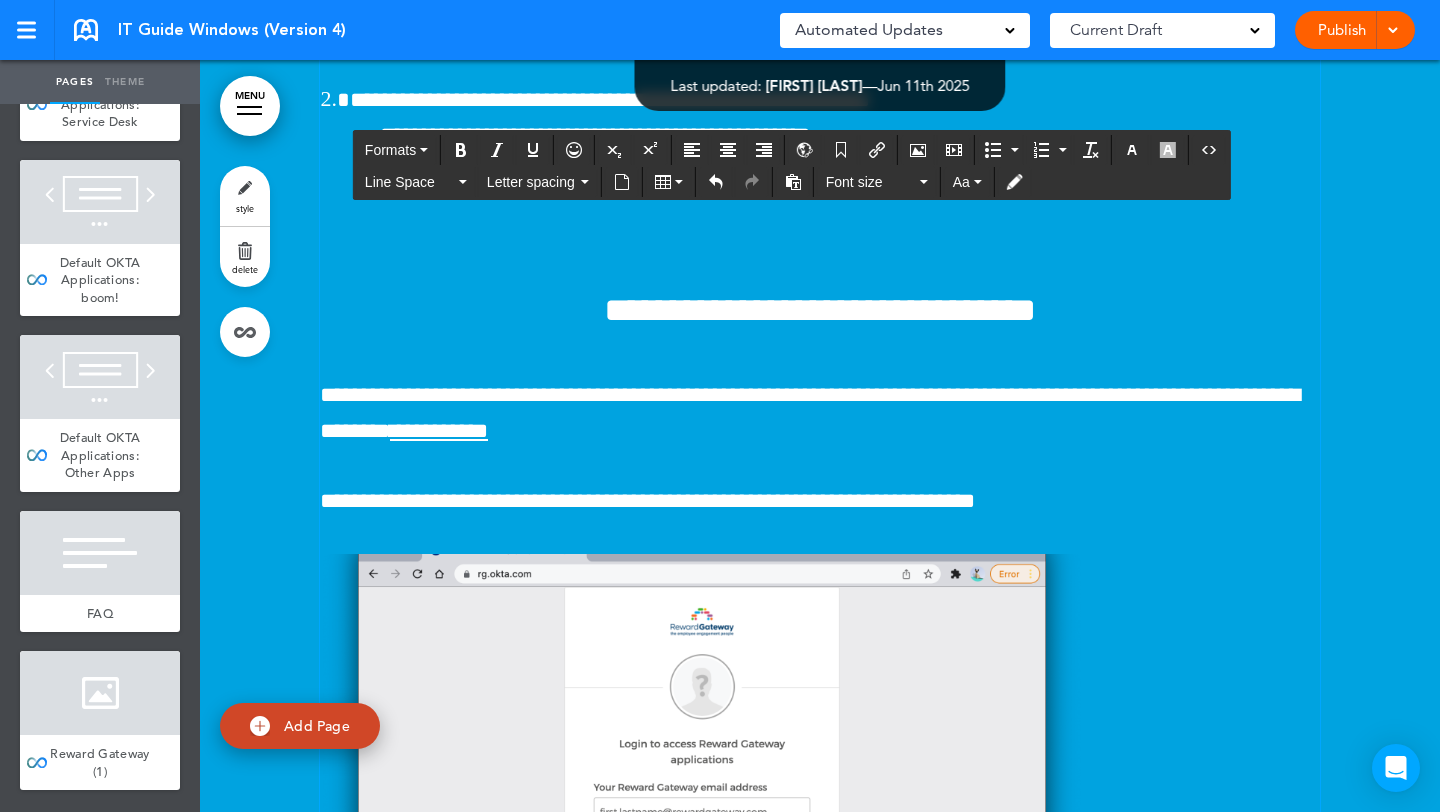 scroll, scrollTop: 10317, scrollLeft: 0, axis: vertical 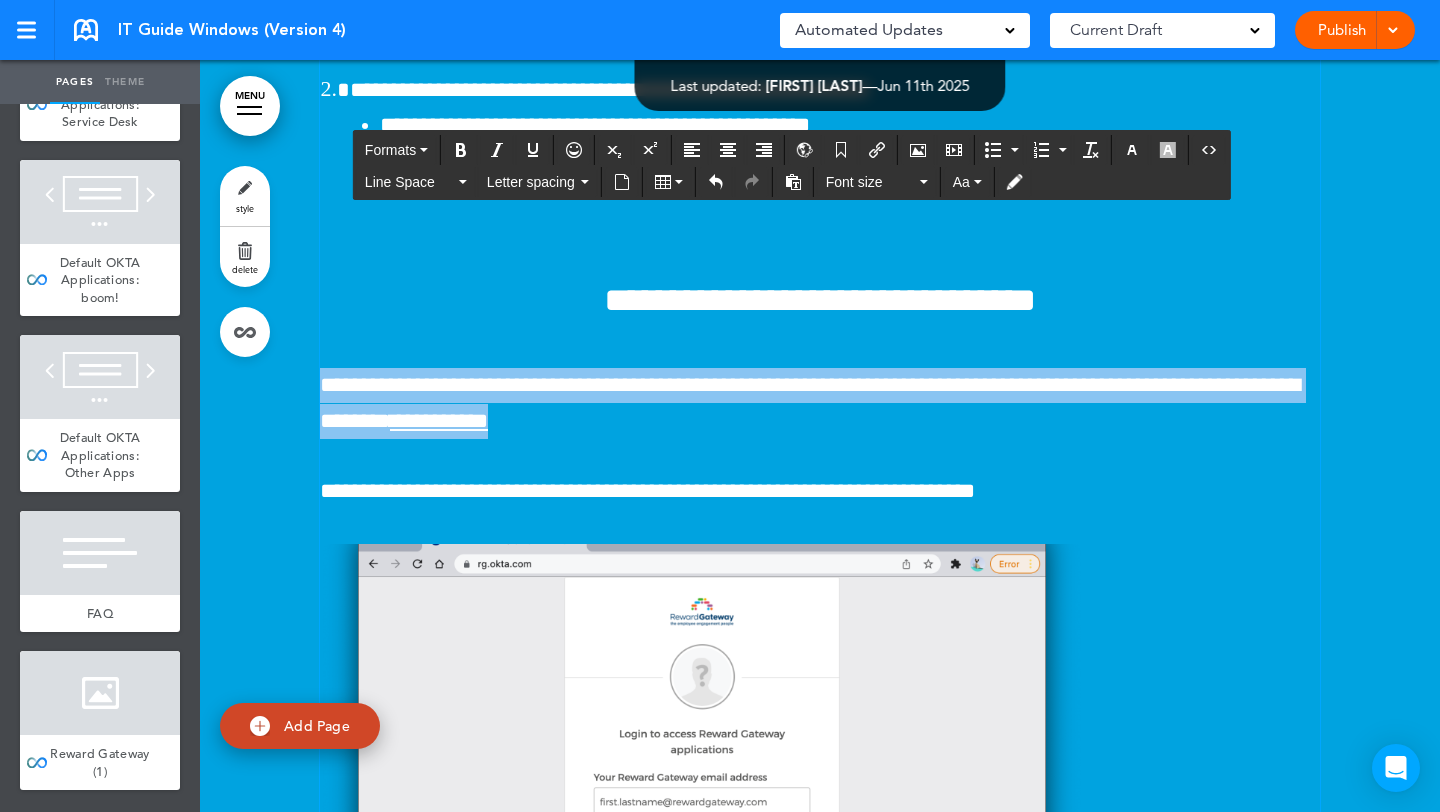 drag, startPoint x: 761, startPoint y: 476, endPoint x: 313, endPoint y: 434, distance: 449.96445 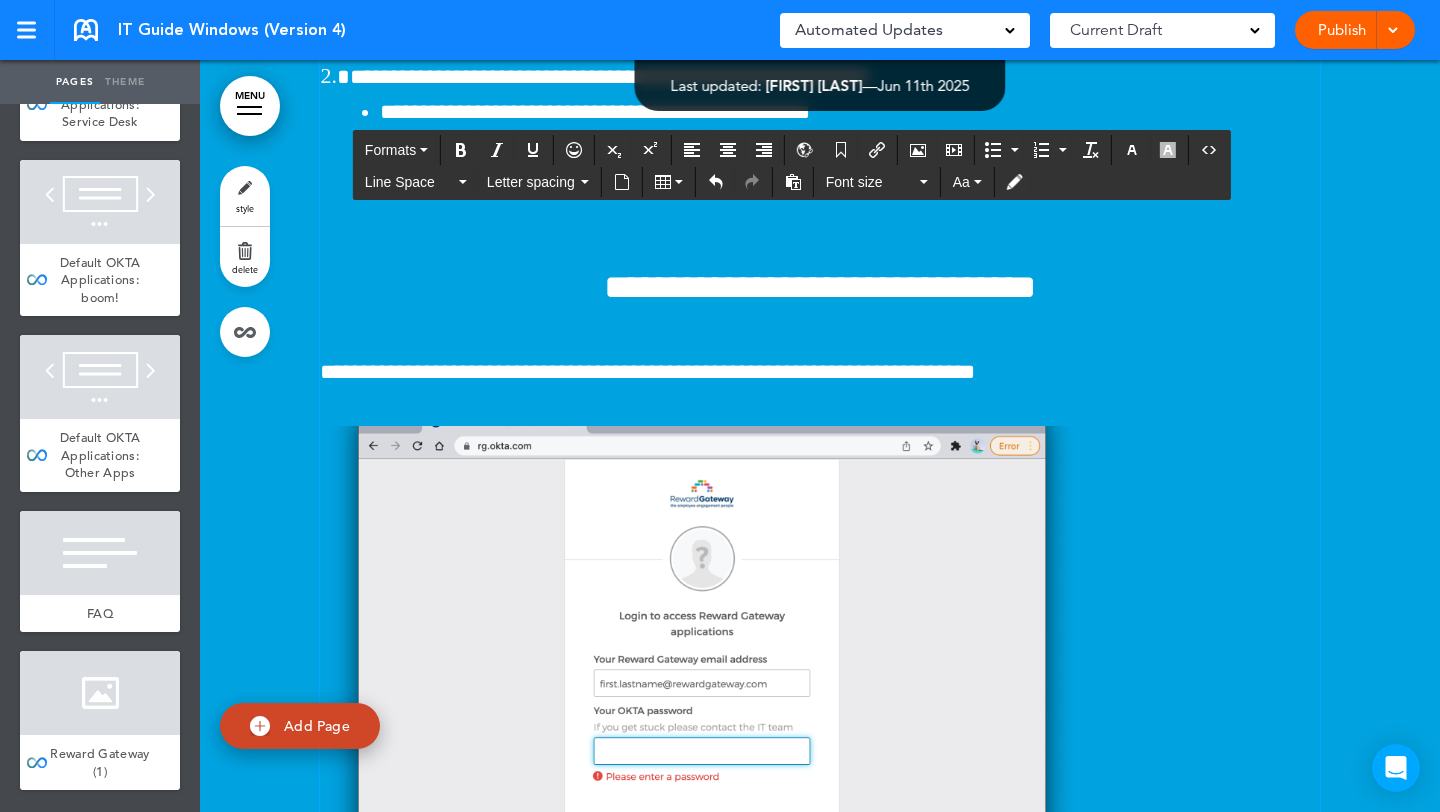 scroll, scrollTop: 10326, scrollLeft: 0, axis: vertical 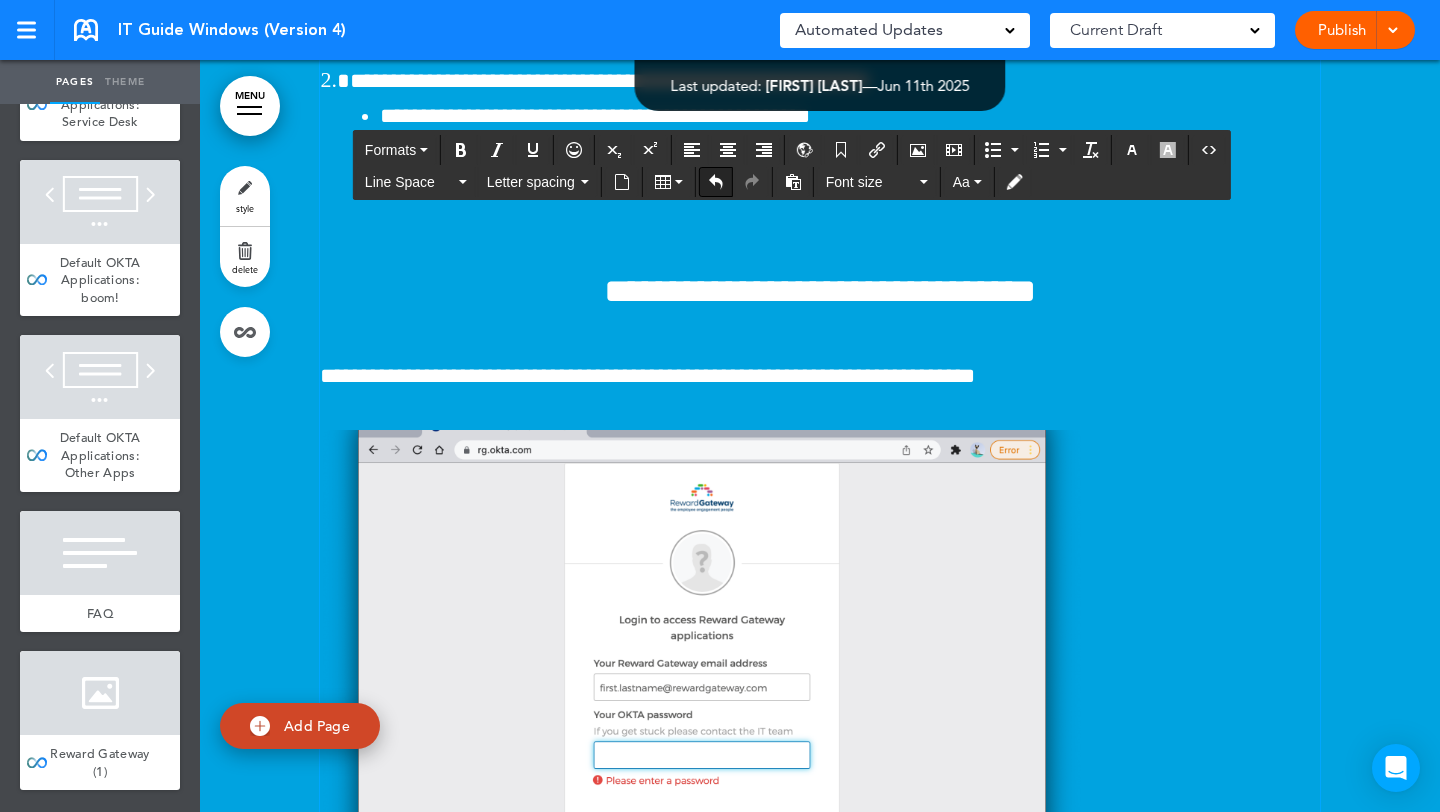 click at bounding box center (716, 182) 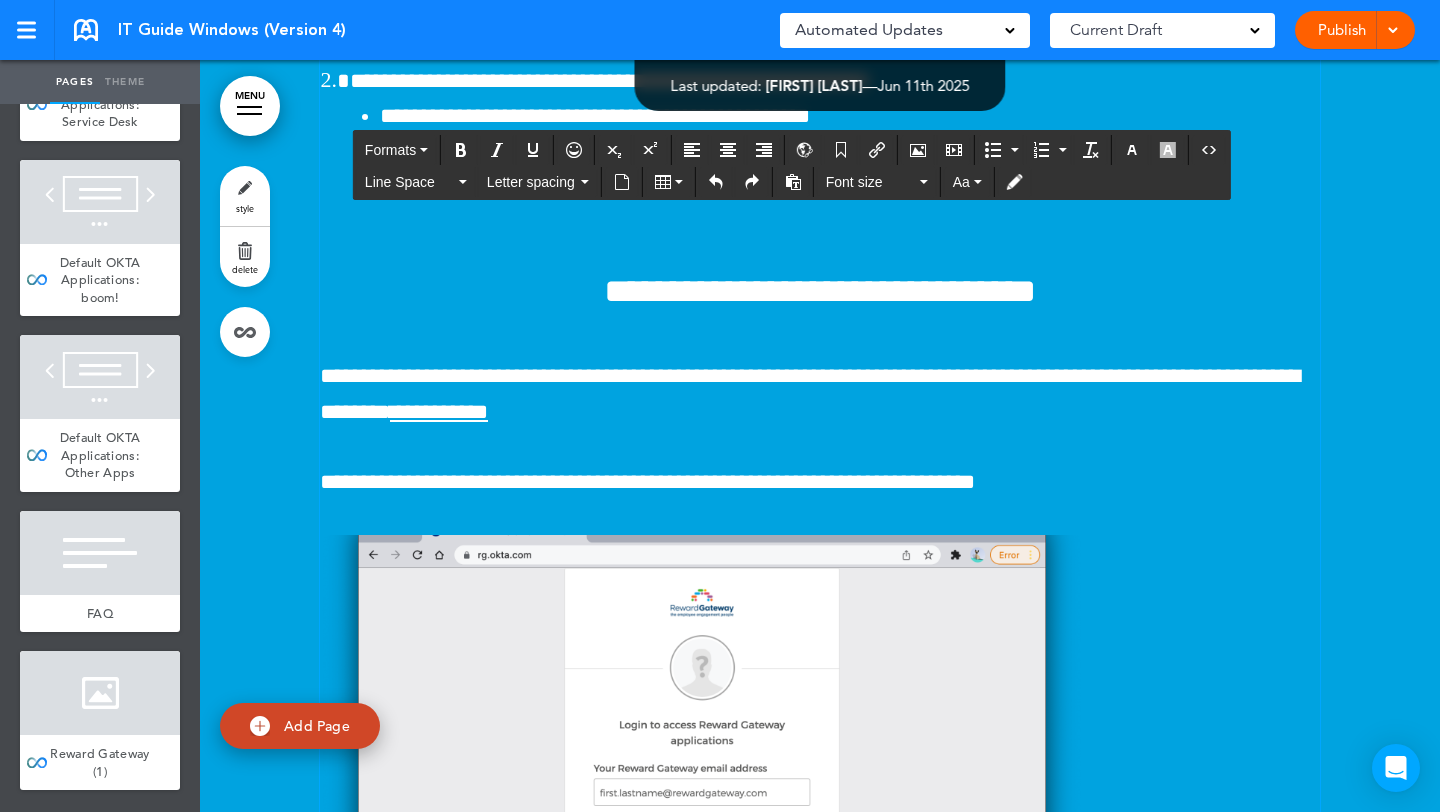 click on "**********" at bounding box center [820, 933] 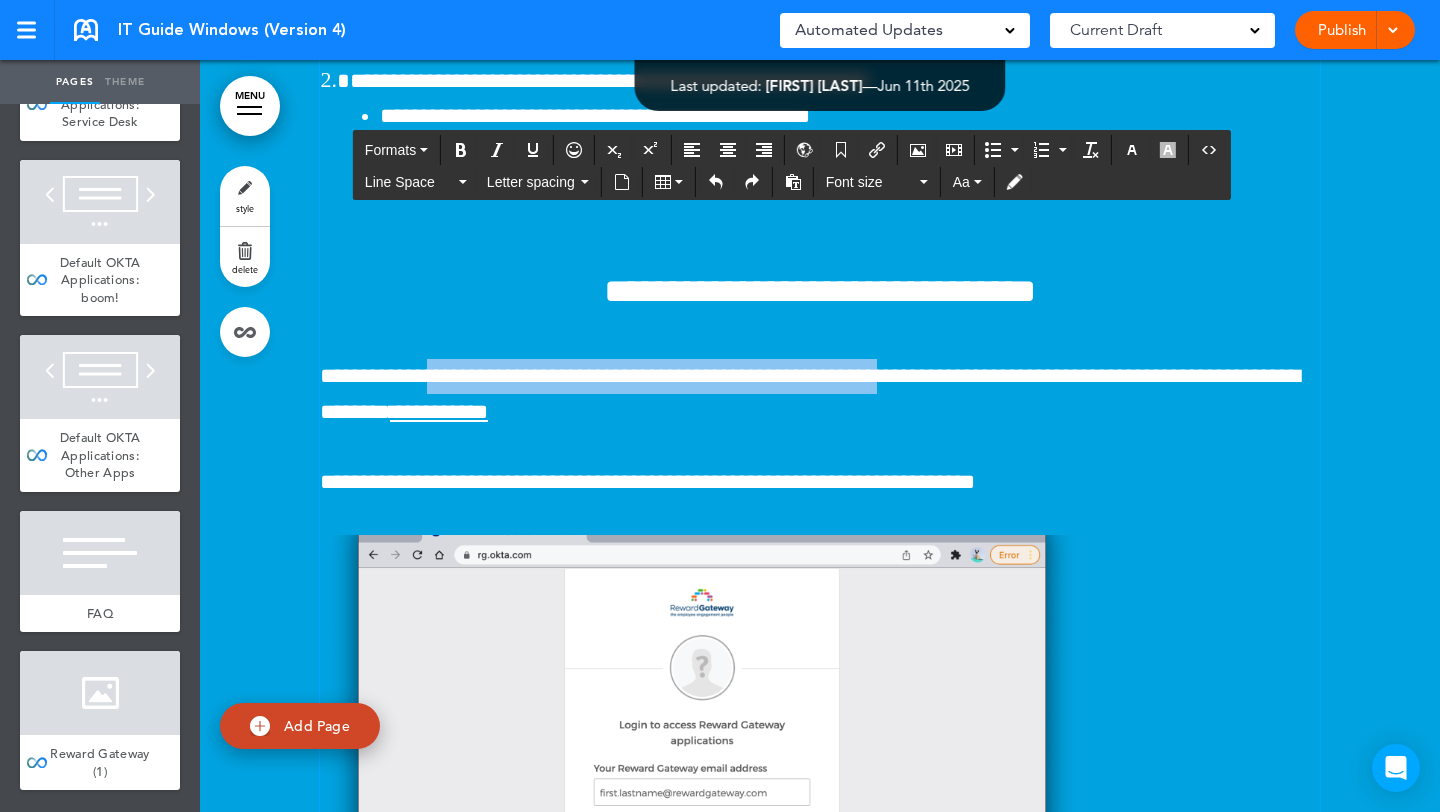 drag, startPoint x: 1001, startPoint y: 430, endPoint x: 473, endPoint y: 422, distance: 528.0606 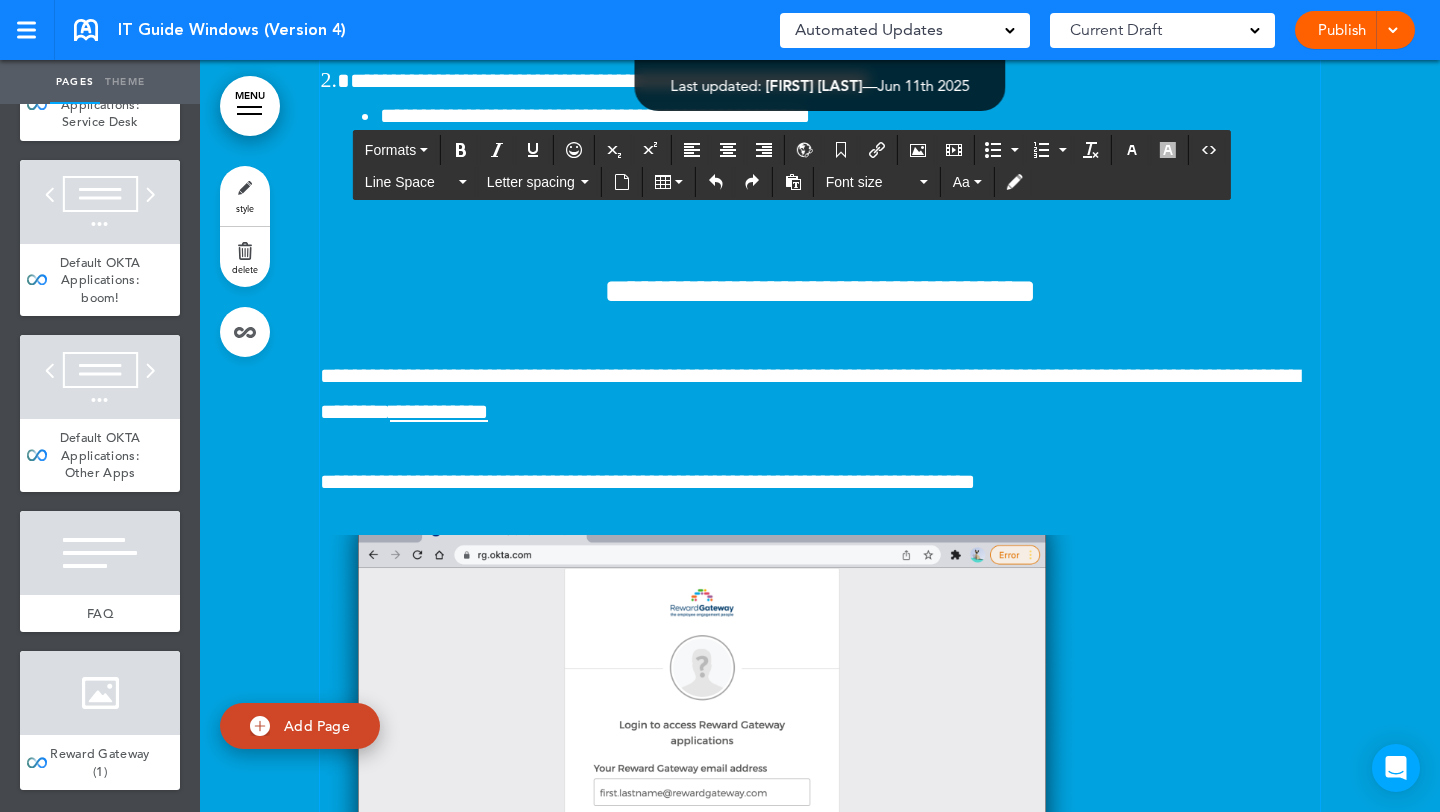 click on "**********" at bounding box center [820, 394] 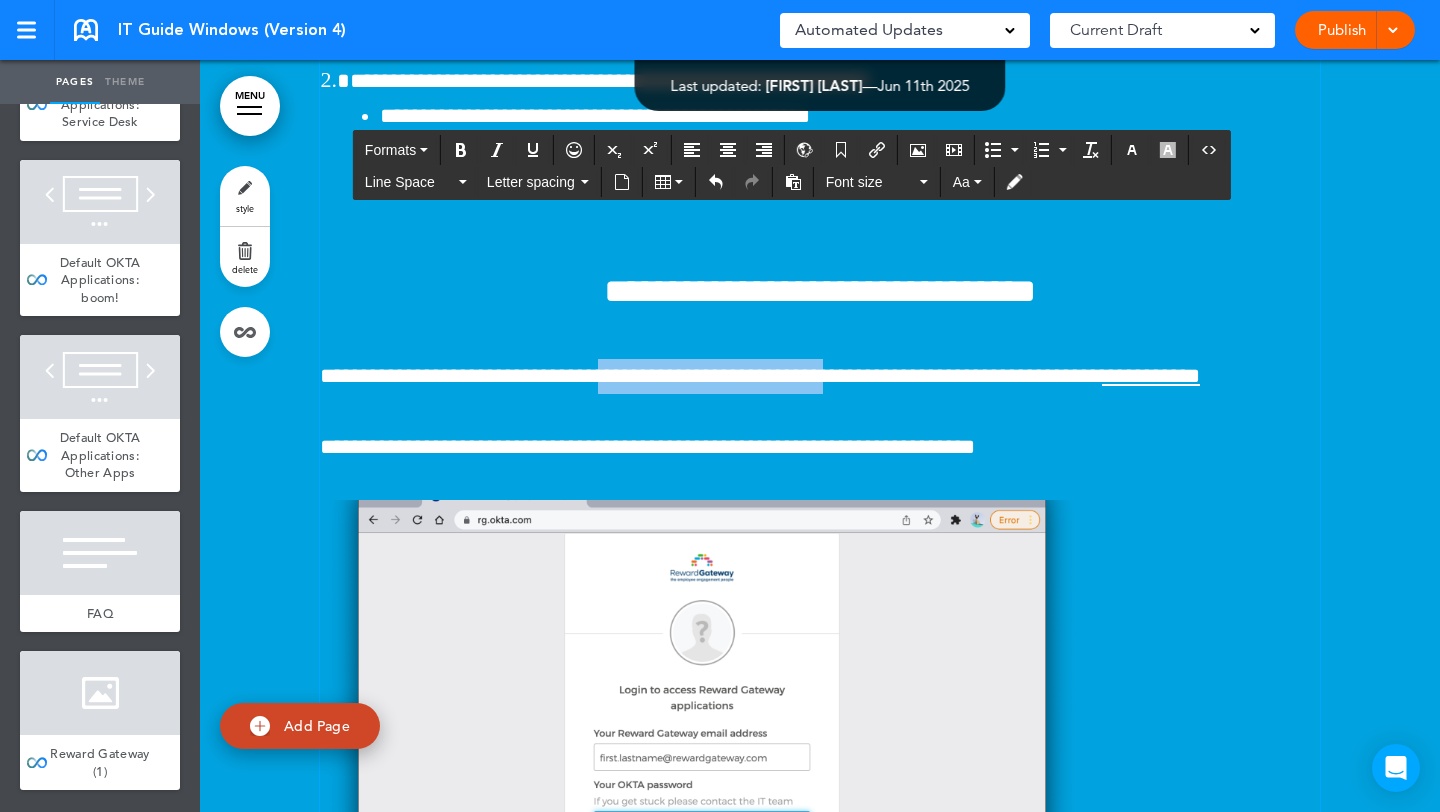 drag, startPoint x: 944, startPoint y: 430, endPoint x: 645, endPoint y: 432, distance: 299.00668 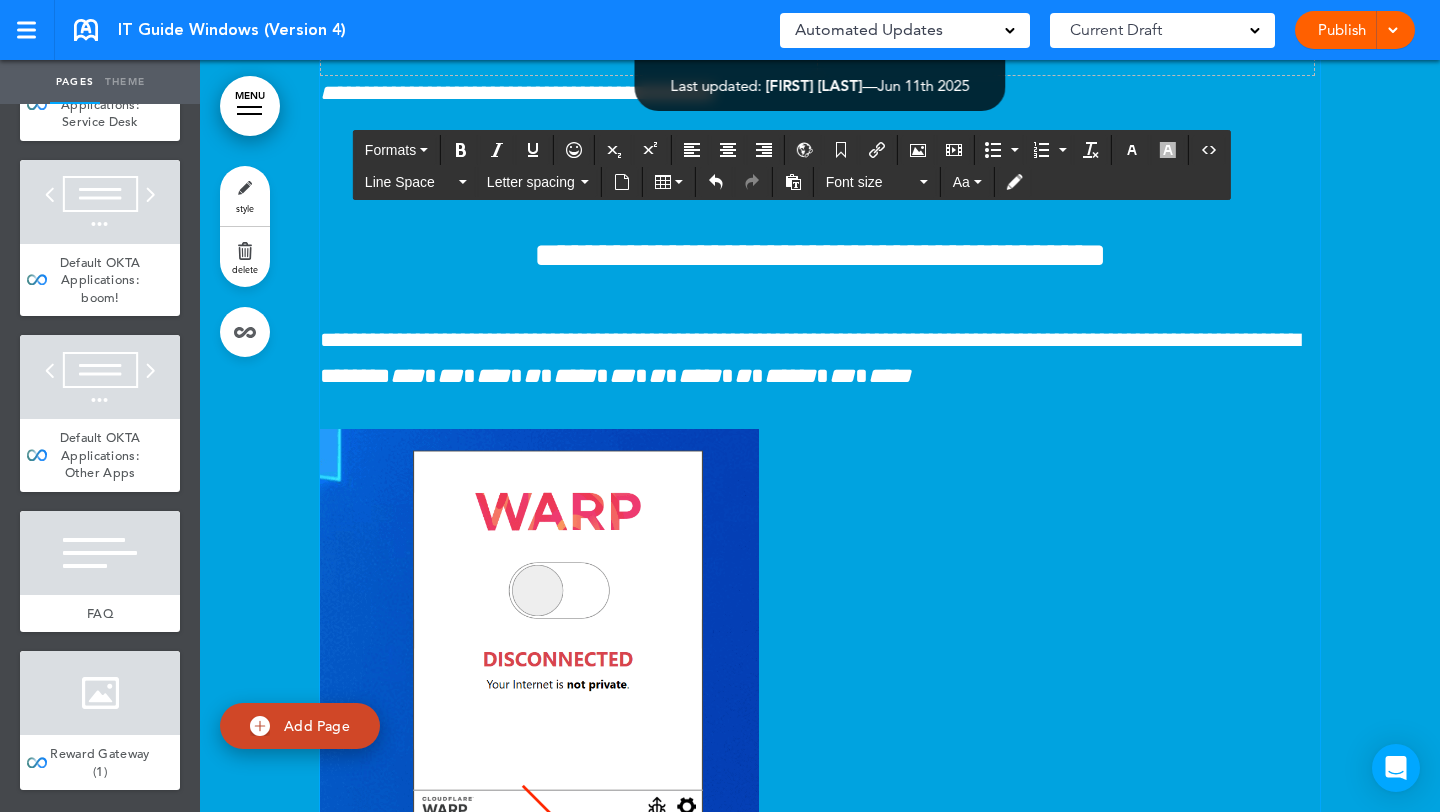 scroll, scrollTop: 11776, scrollLeft: 0, axis: vertical 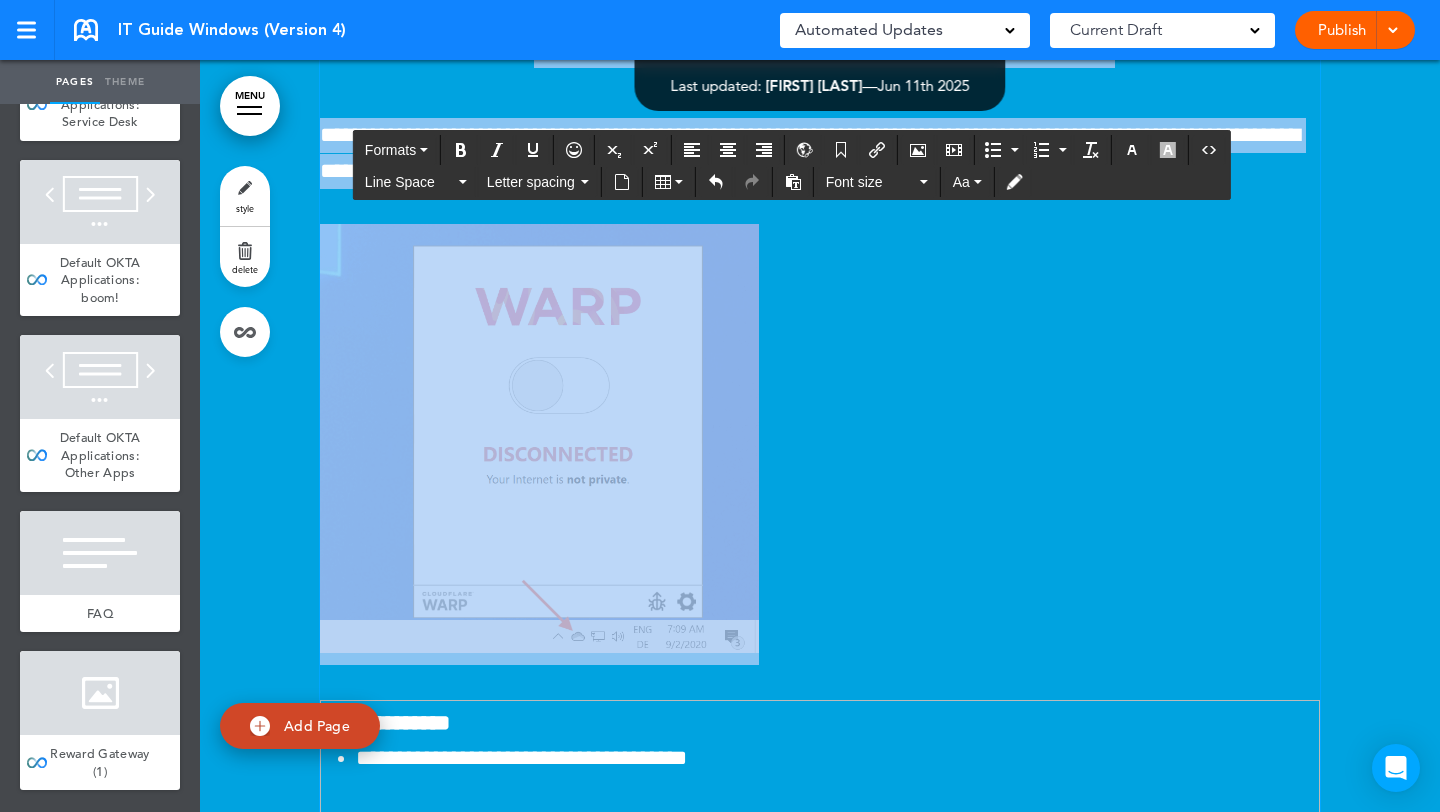 drag, startPoint x: 461, startPoint y: 301, endPoint x: 597, endPoint y: 553, distance: 286.3564 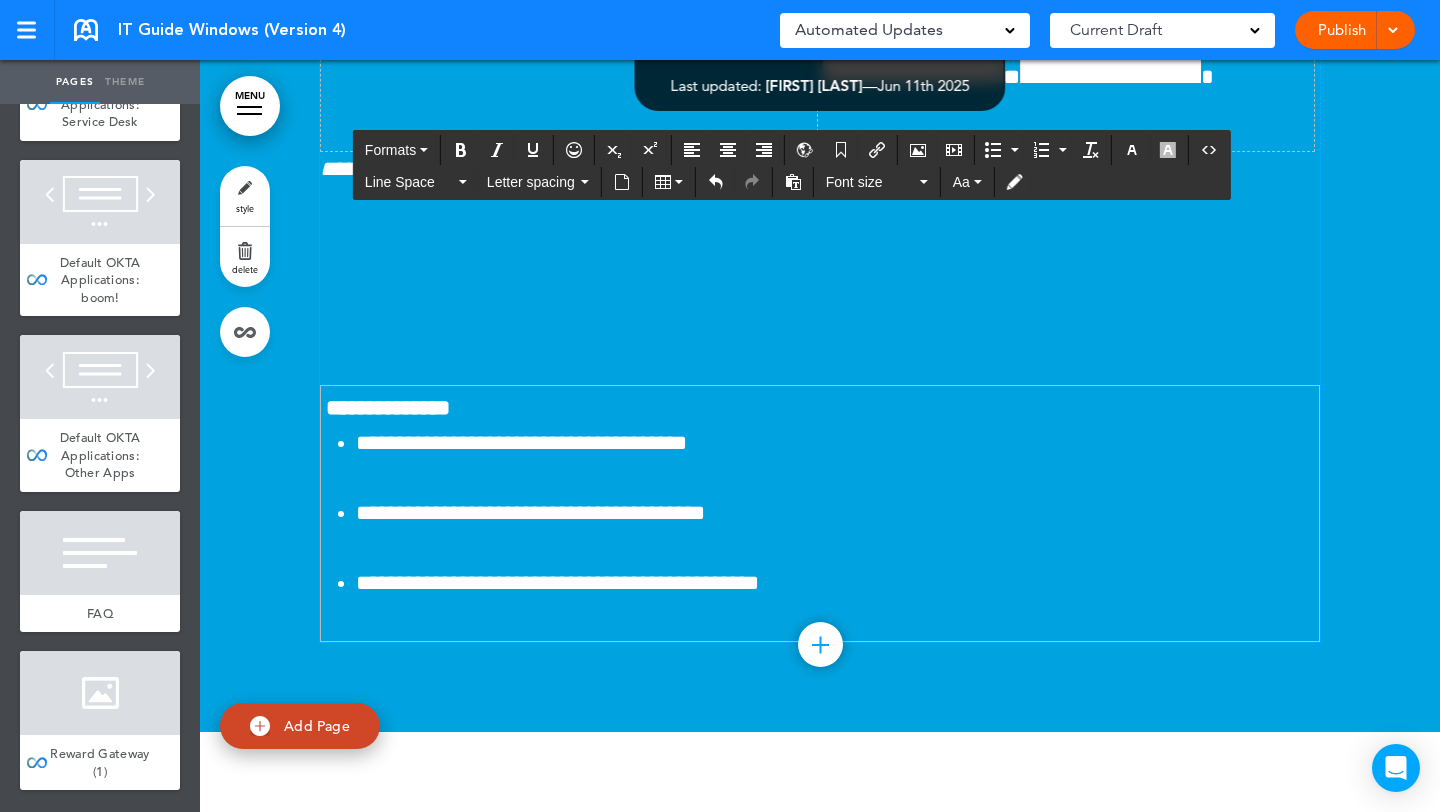 scroll, scrollTop: 11698, scrollLeft: 0, axis: vertical 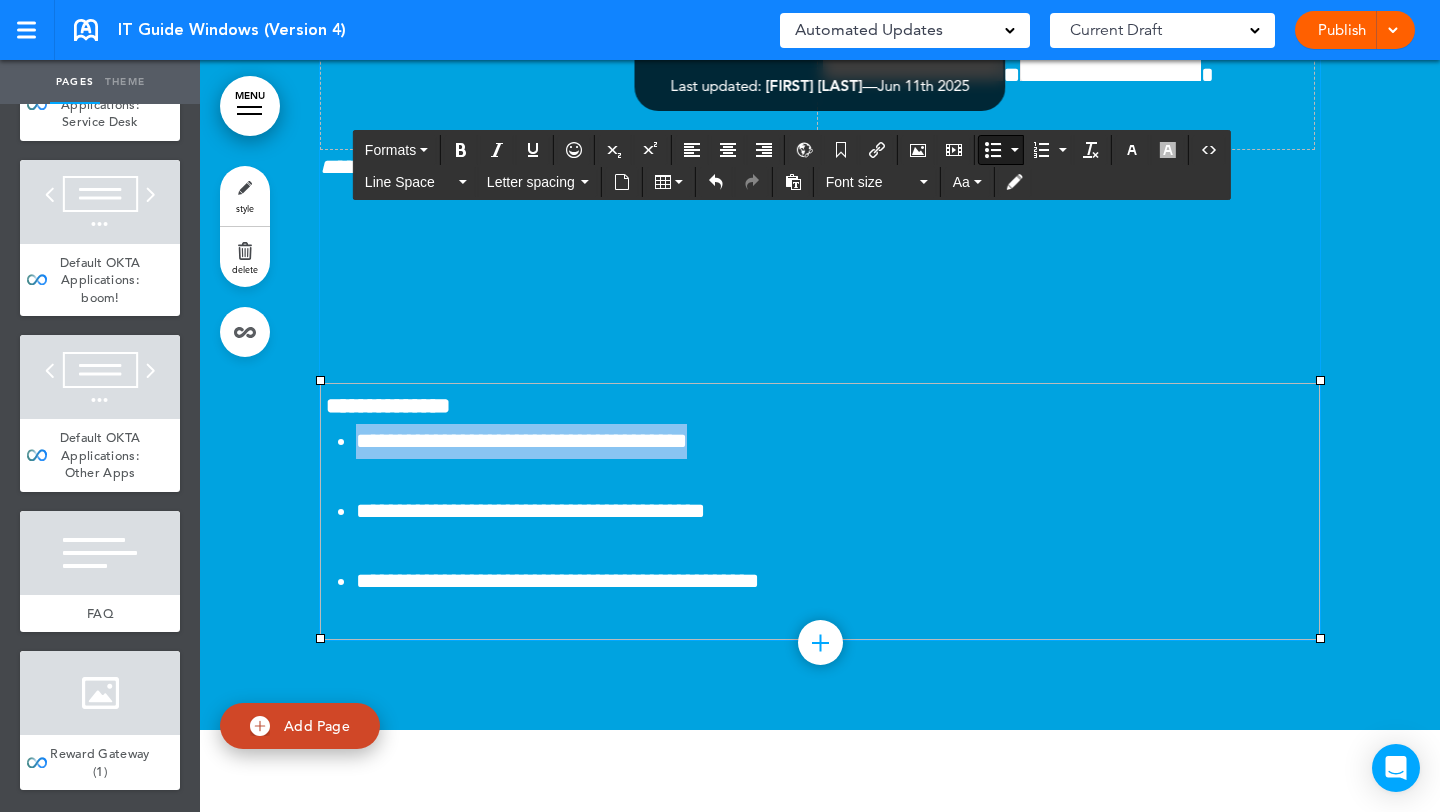drag, startPoint x: 735, startPoint y: 489, endPoint x: 359, endPoint y: 504, distance: 376.29907 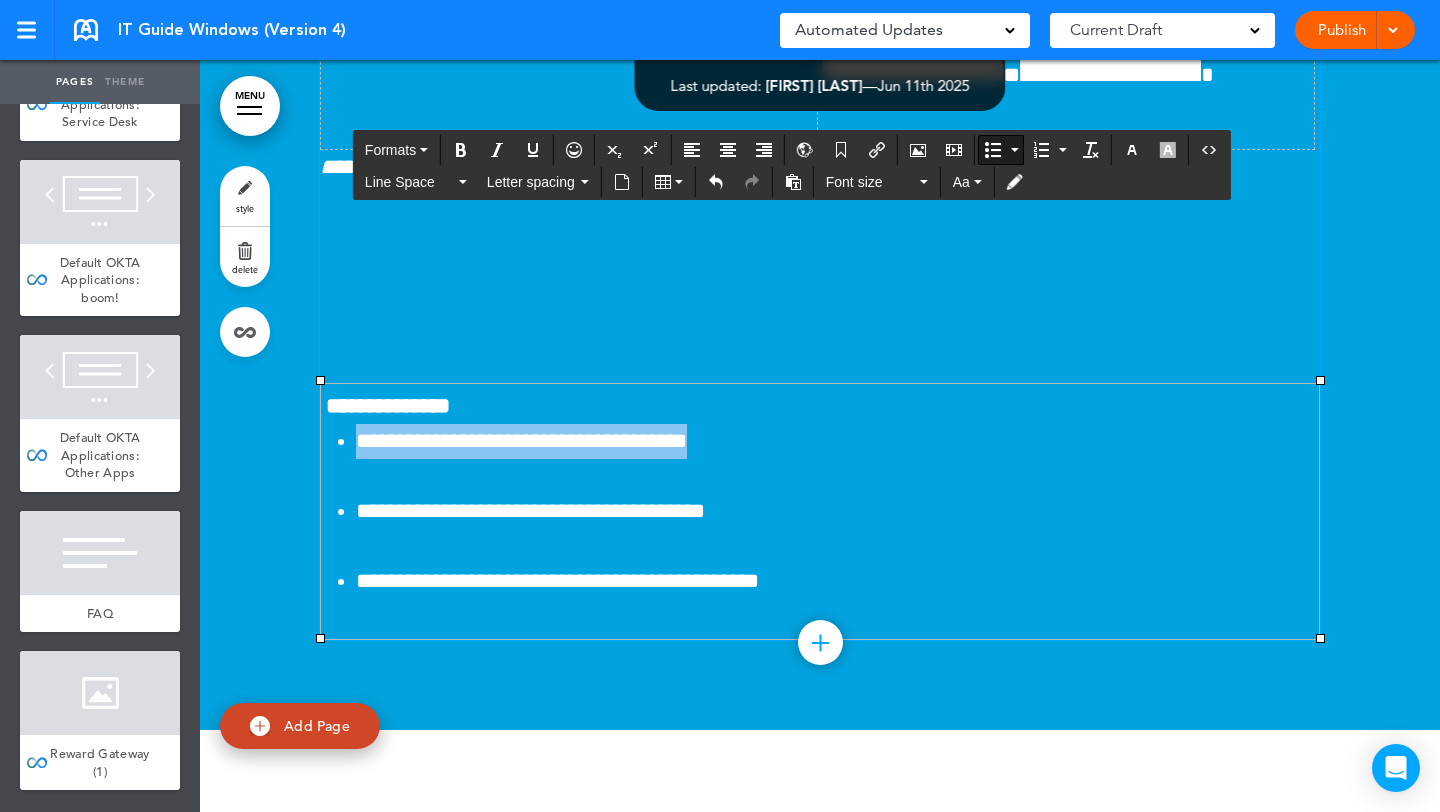click on "**********" at bounding box center (835, 441) 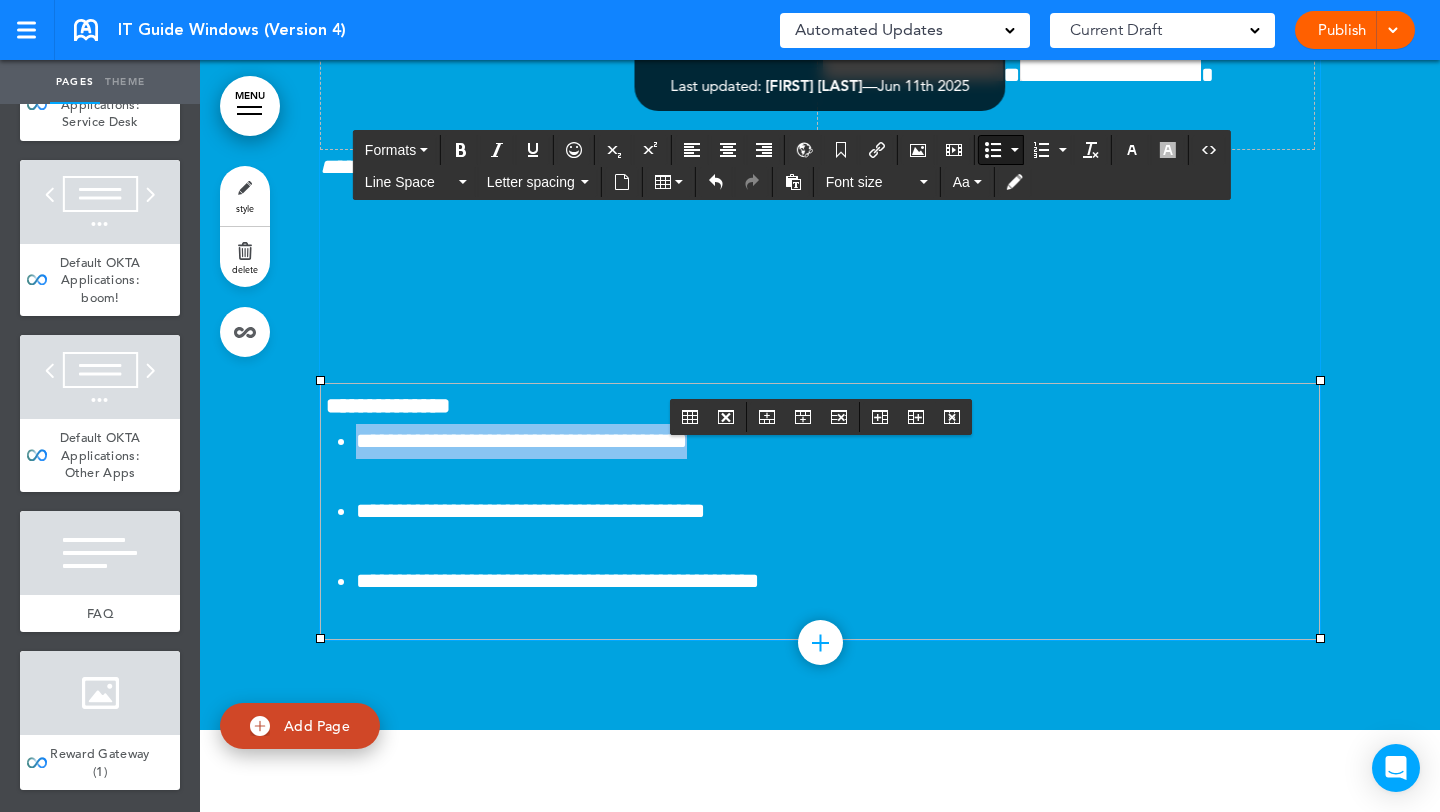 click on "**********" at bounding box center (521, 441) 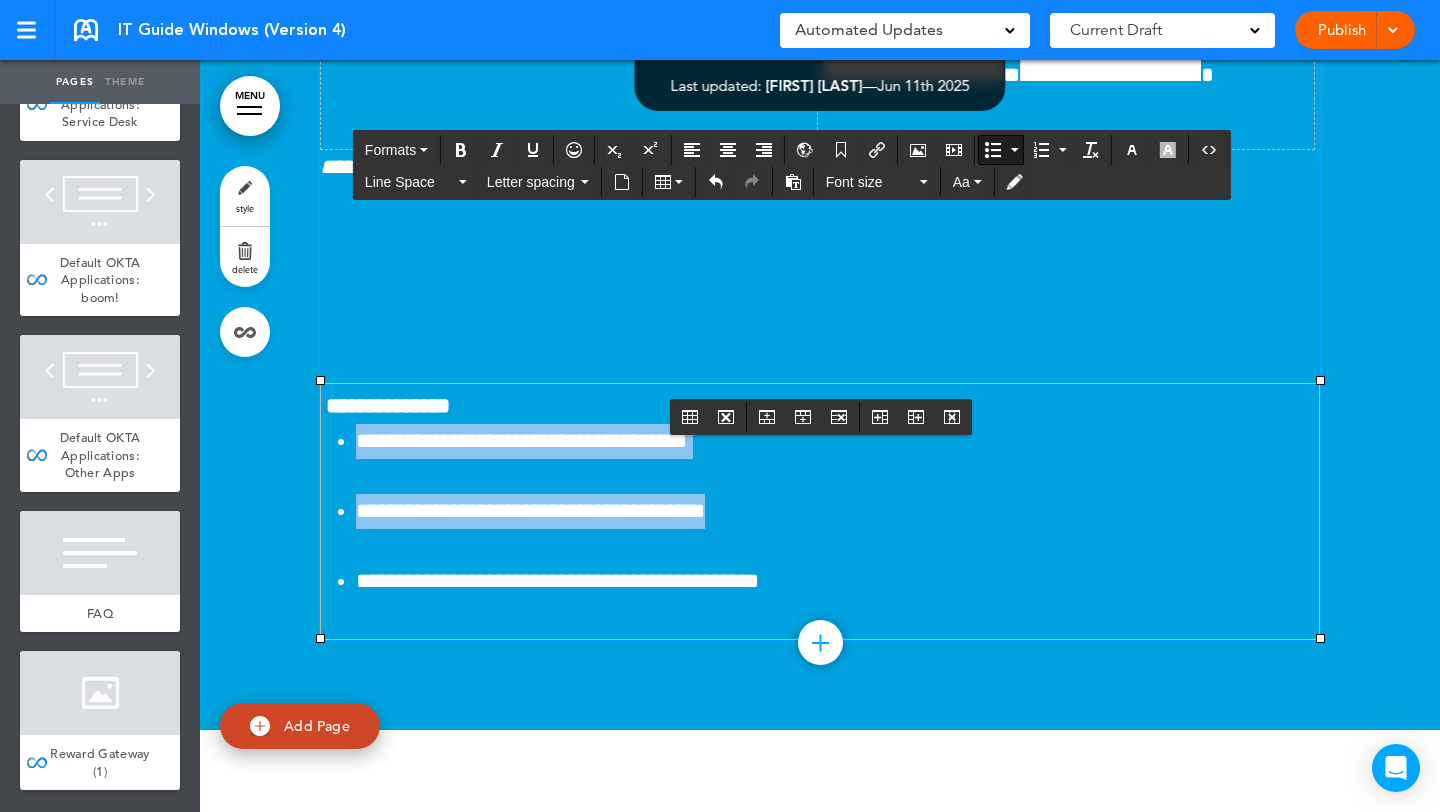 drag, startPoint x: 815, startPoint y: 554, endPoint x: 356, endPoint y: 488, distance: 463.72083 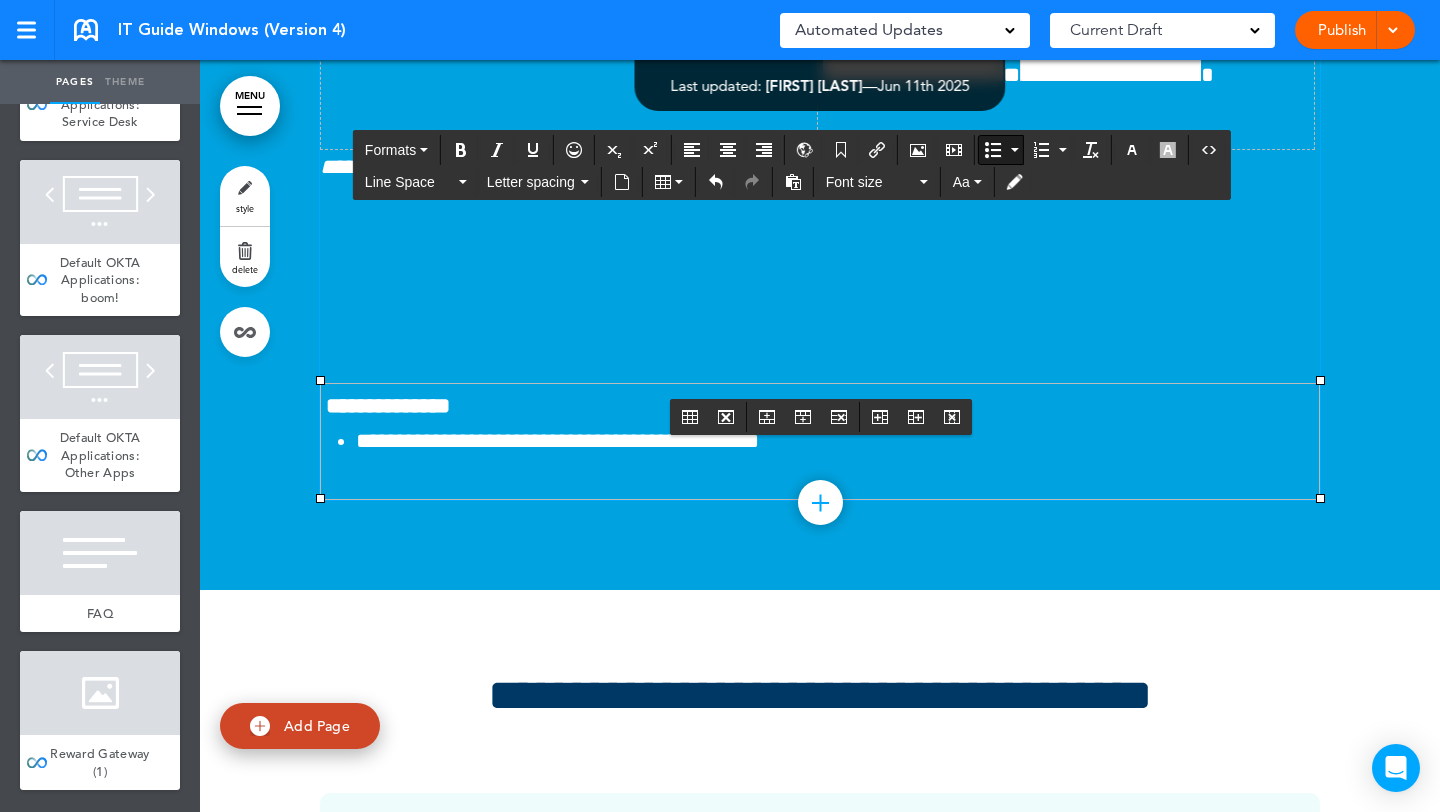 click on "**********" at bounding box center (557, 441) 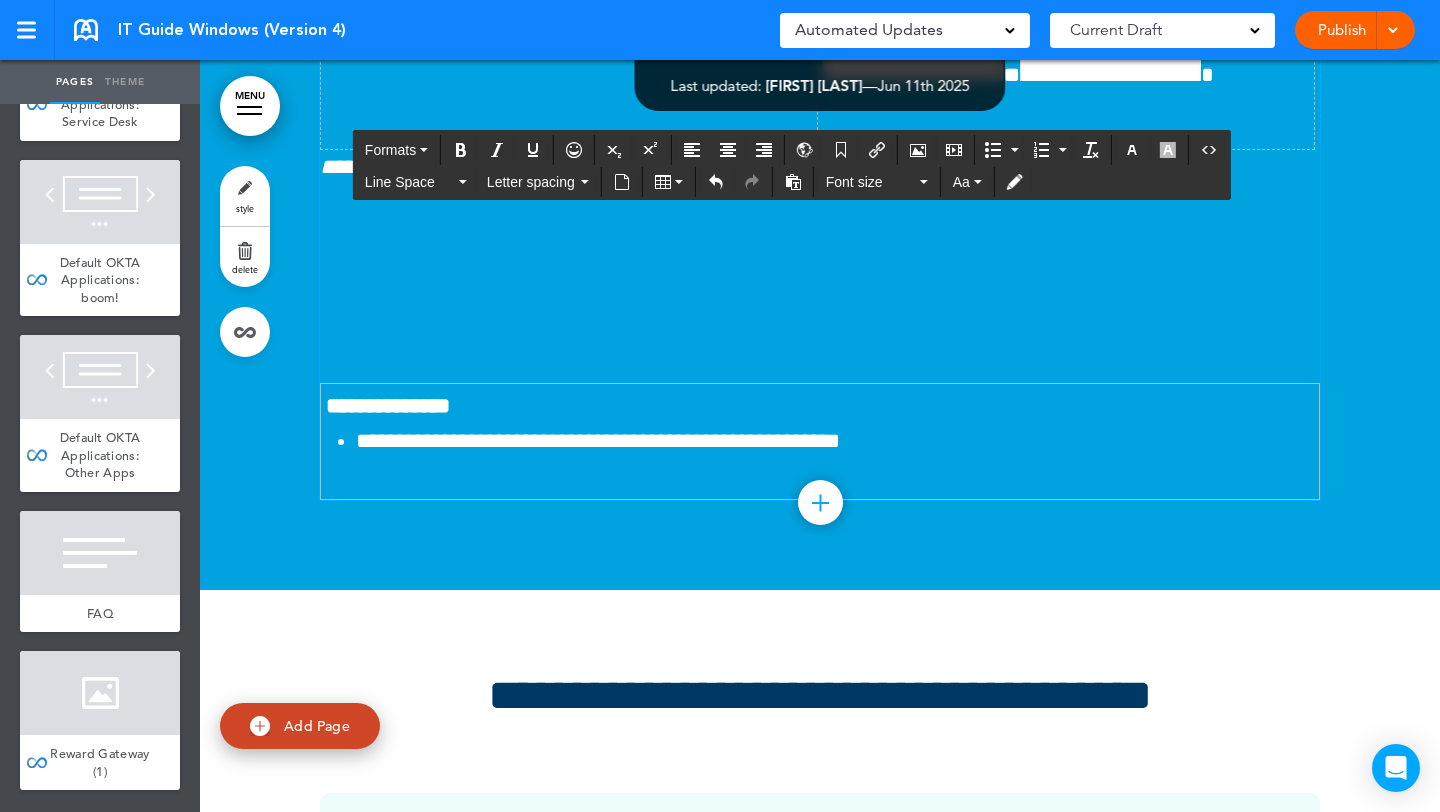 click at bounding box center (820, 329) 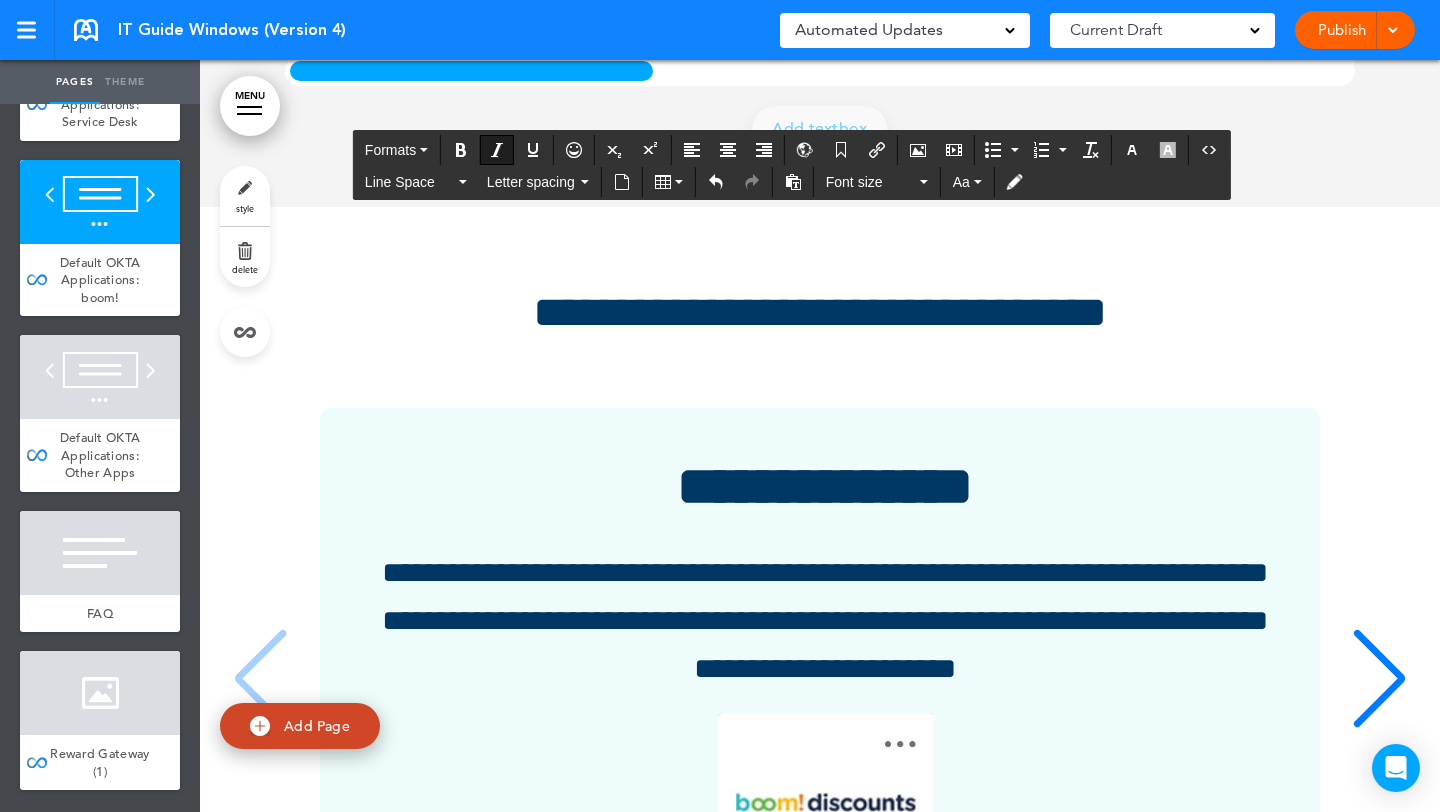 scroll, scrollTop: 13771, scrollLeft: 0, axis: vertical 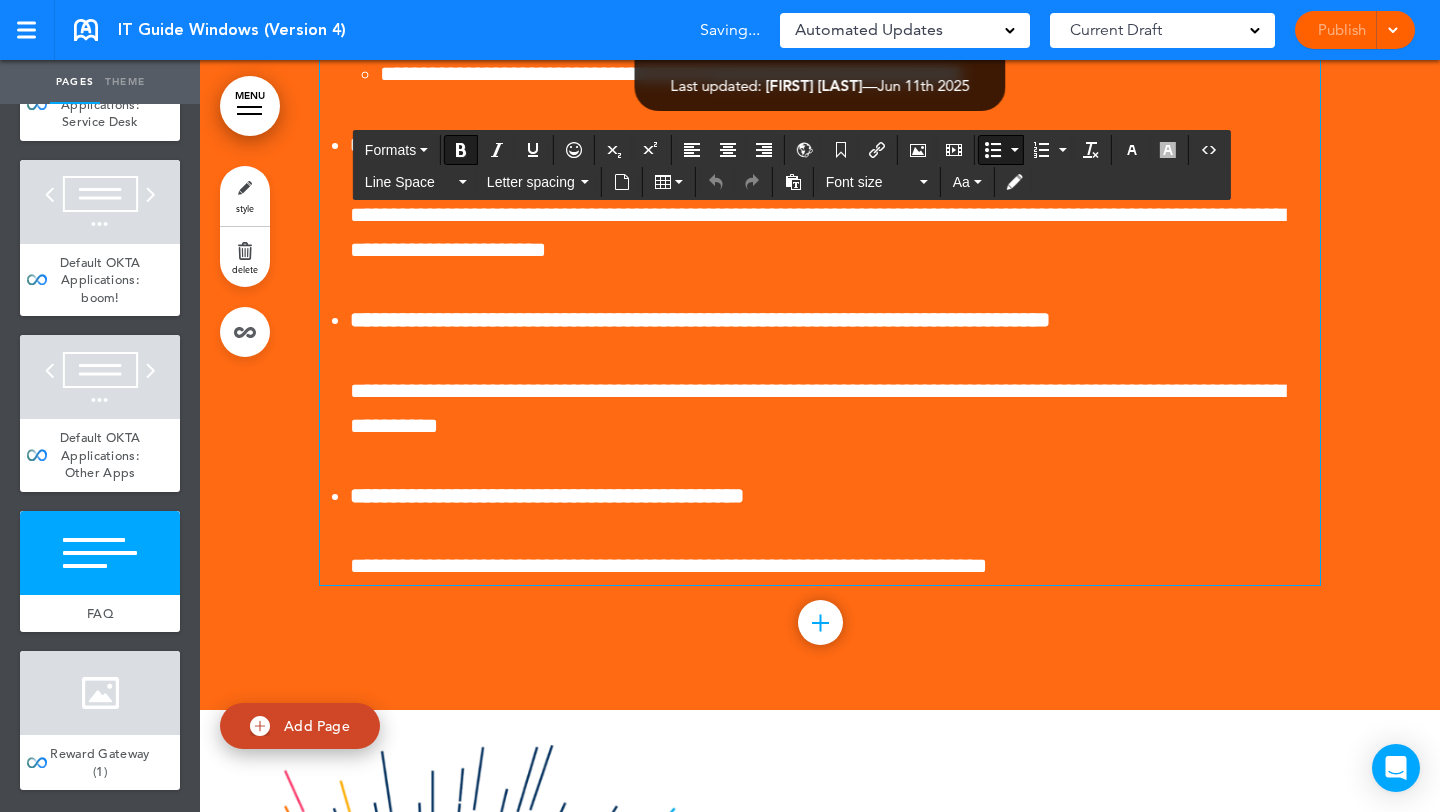 click on "**********" at bounding box center [700, 320] 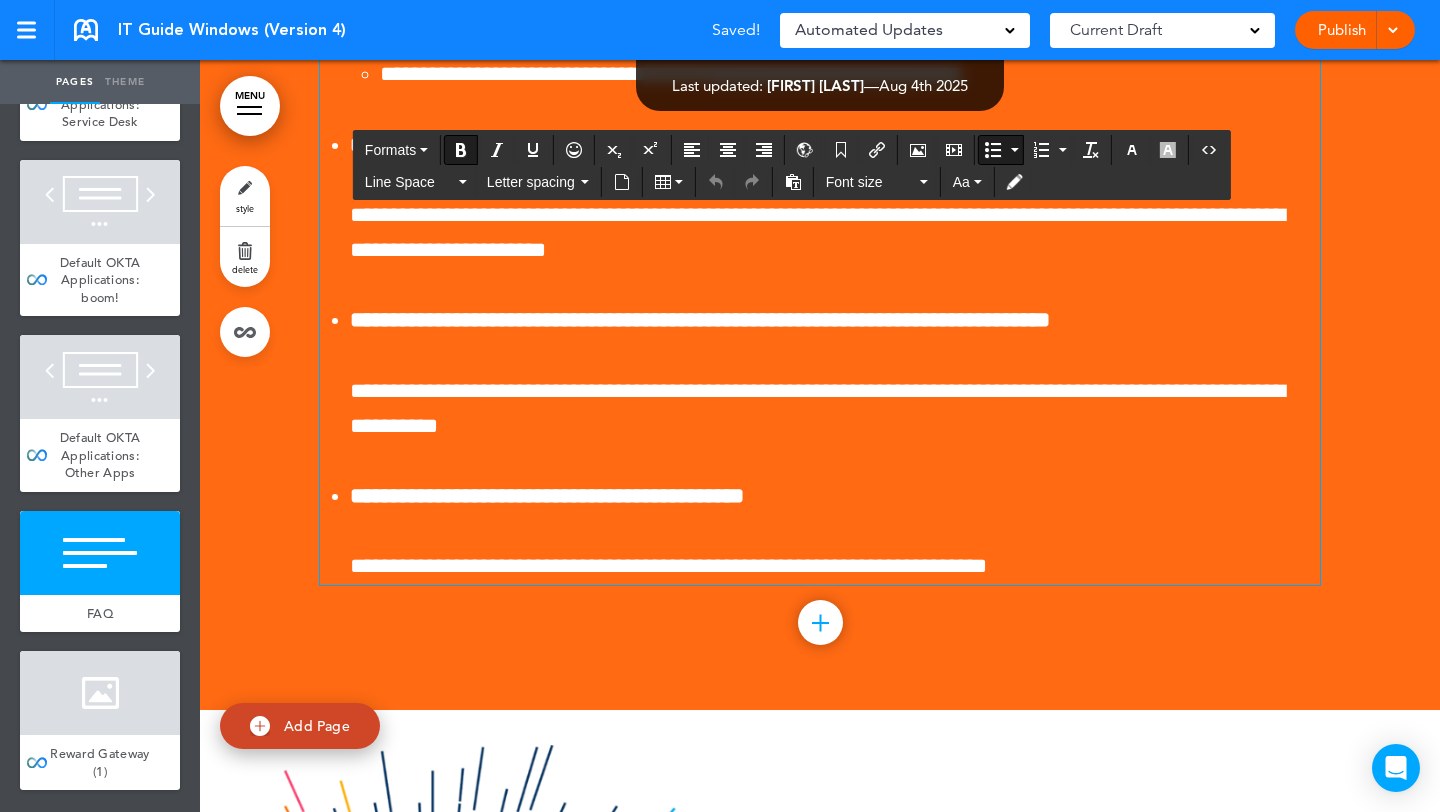 type 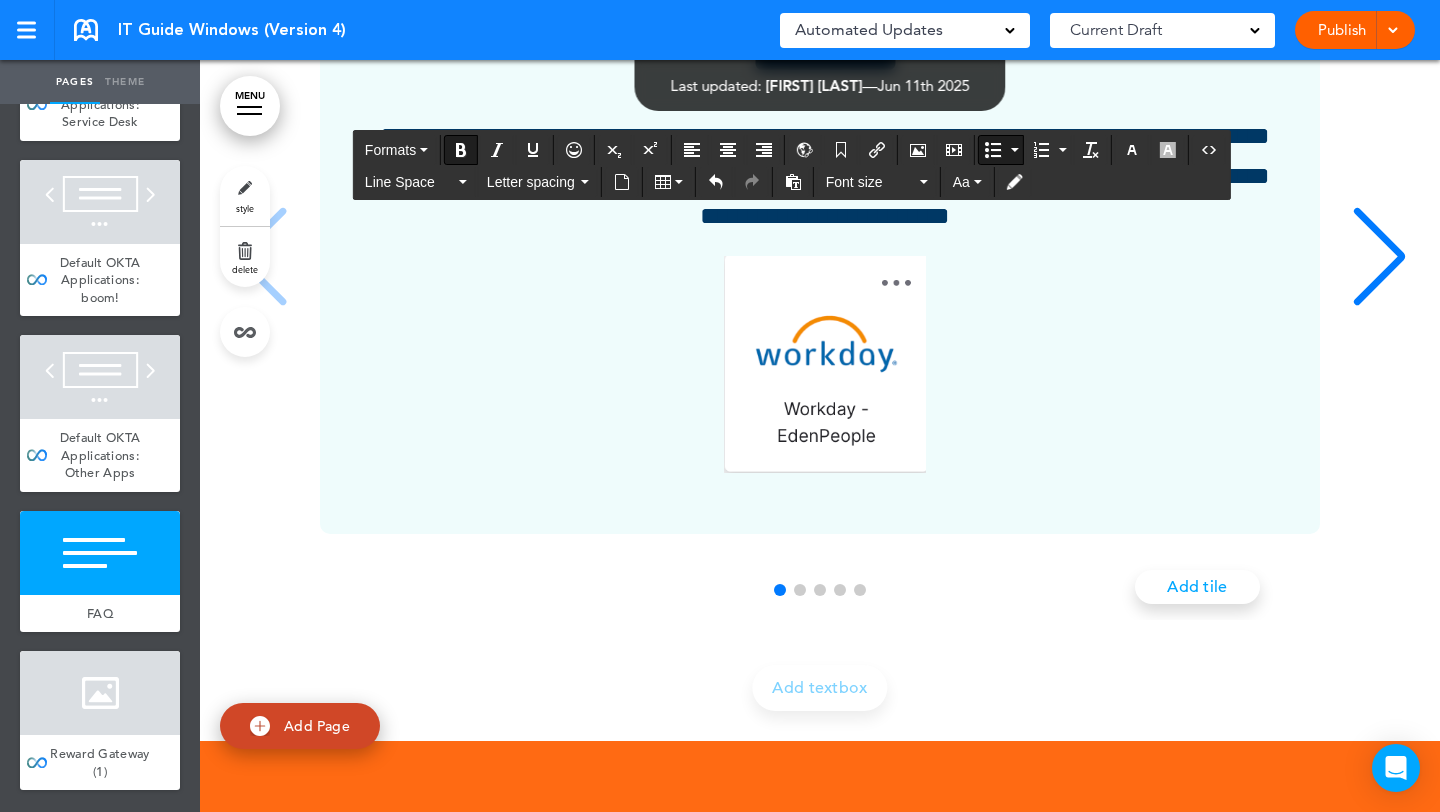 scroll, scrollTop: 14984, scrollLeft: 0, axis: vertical 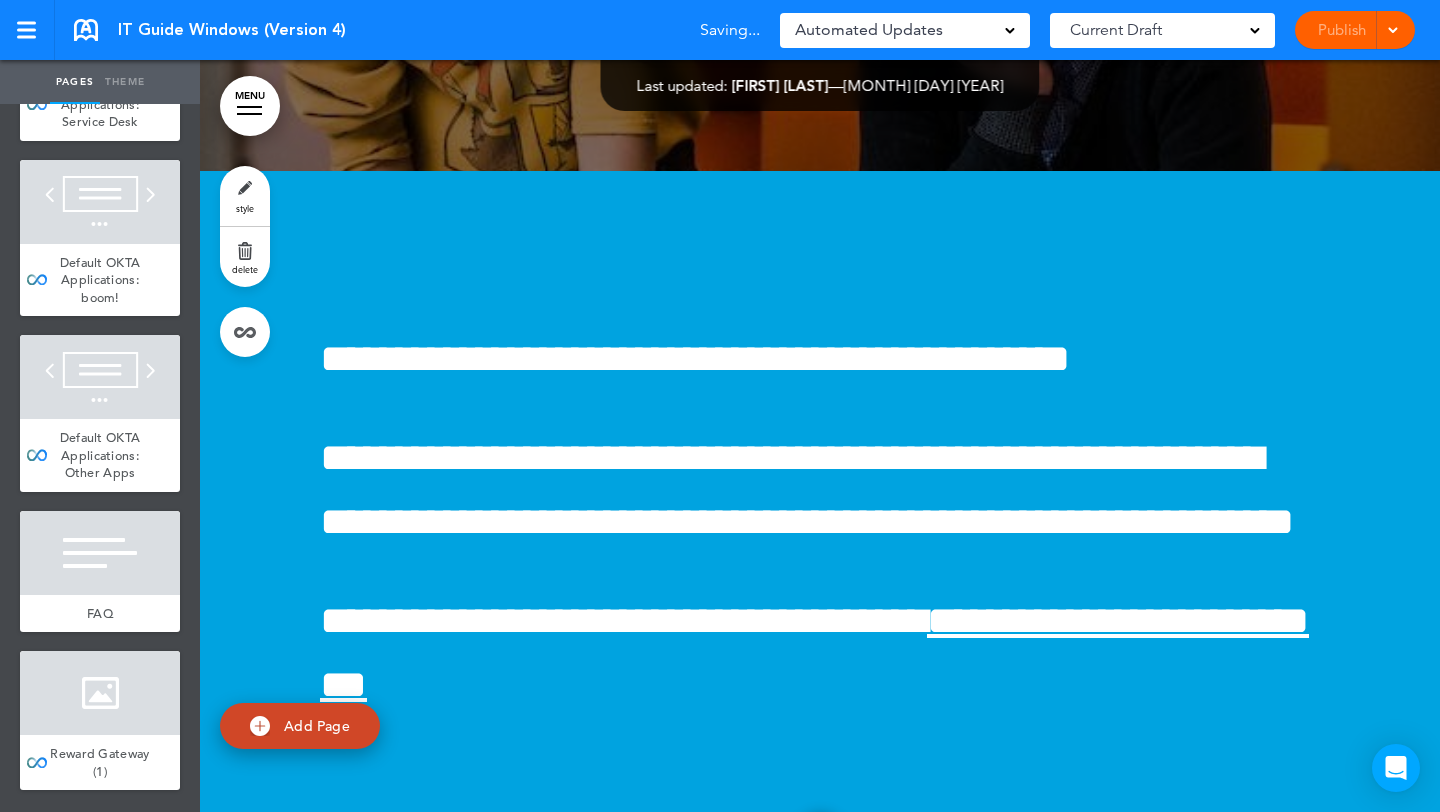 click at bounding box center (1390, 30) 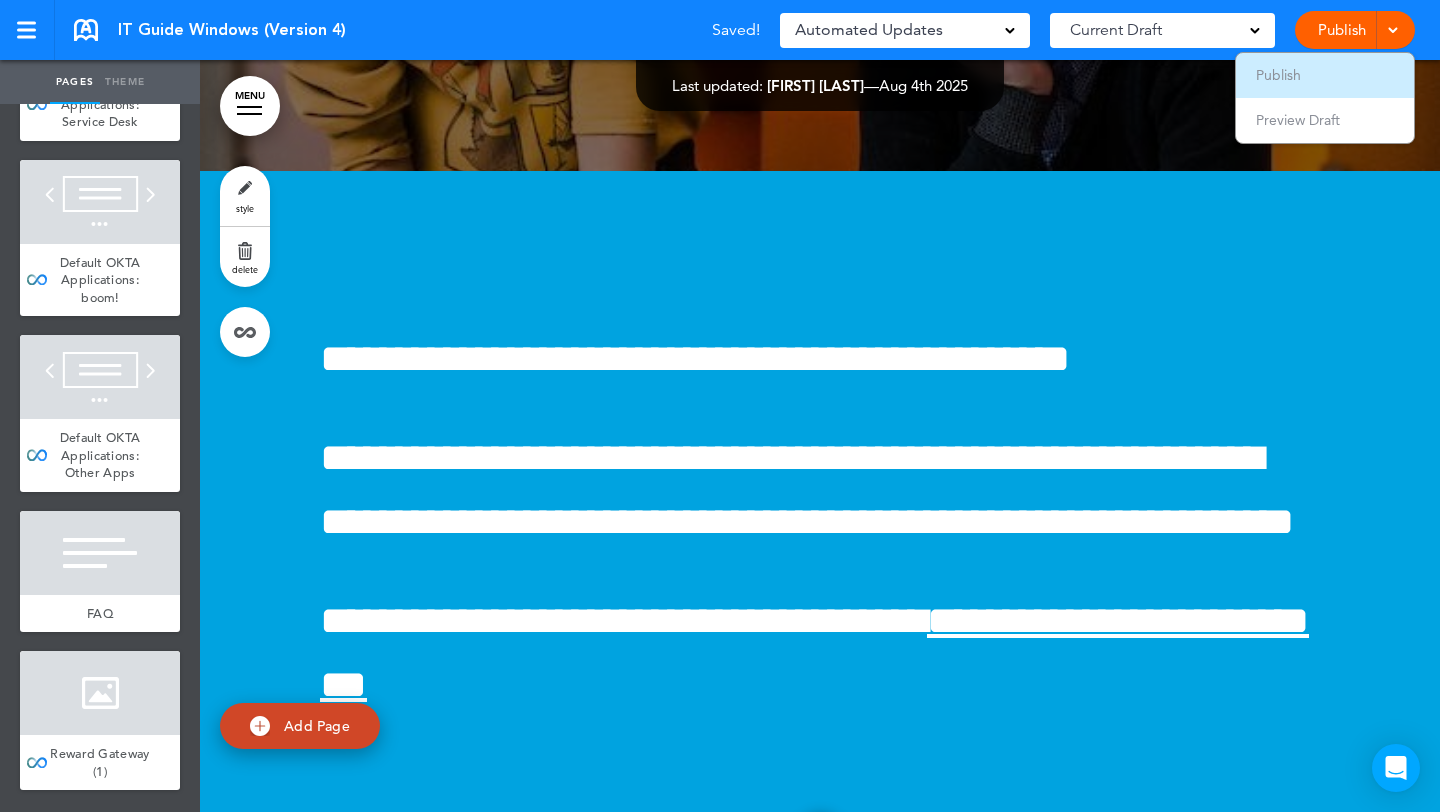 click on "Publish" at bounding box center (1278, 75) 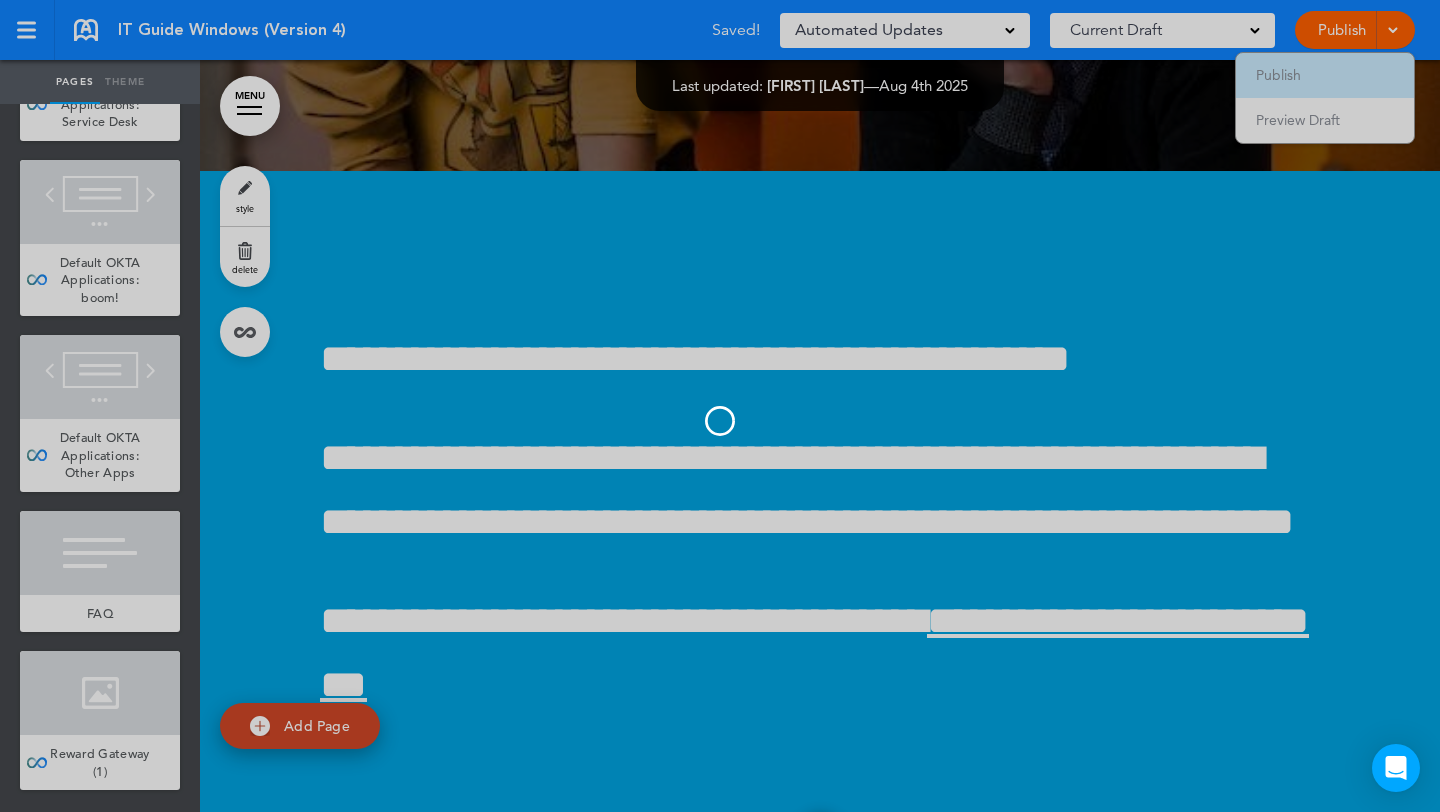 scroll, scrollTop: 0, scrollLeft: 0, axis: both 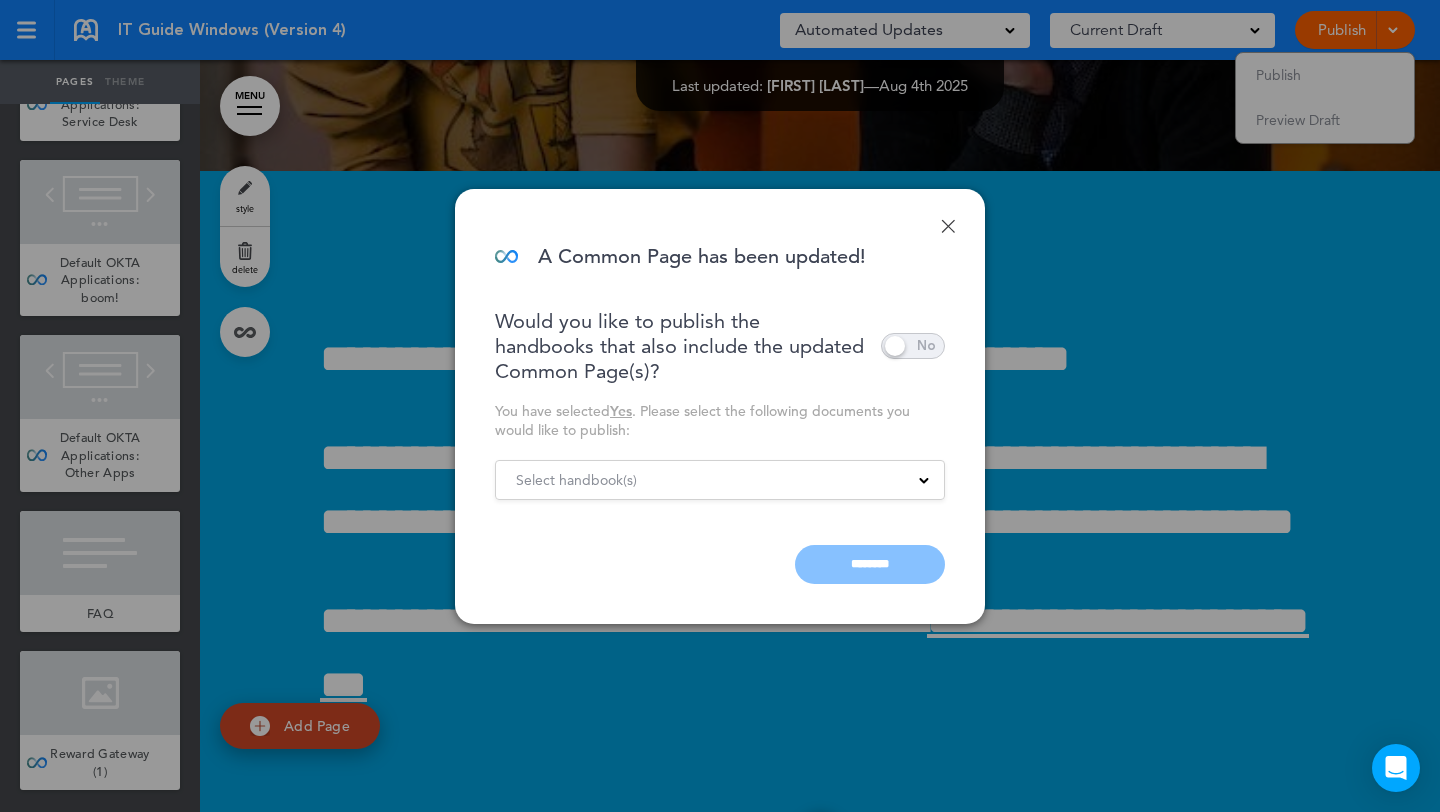 click on "Select handbook(s)" at bounding box center [720, 480] 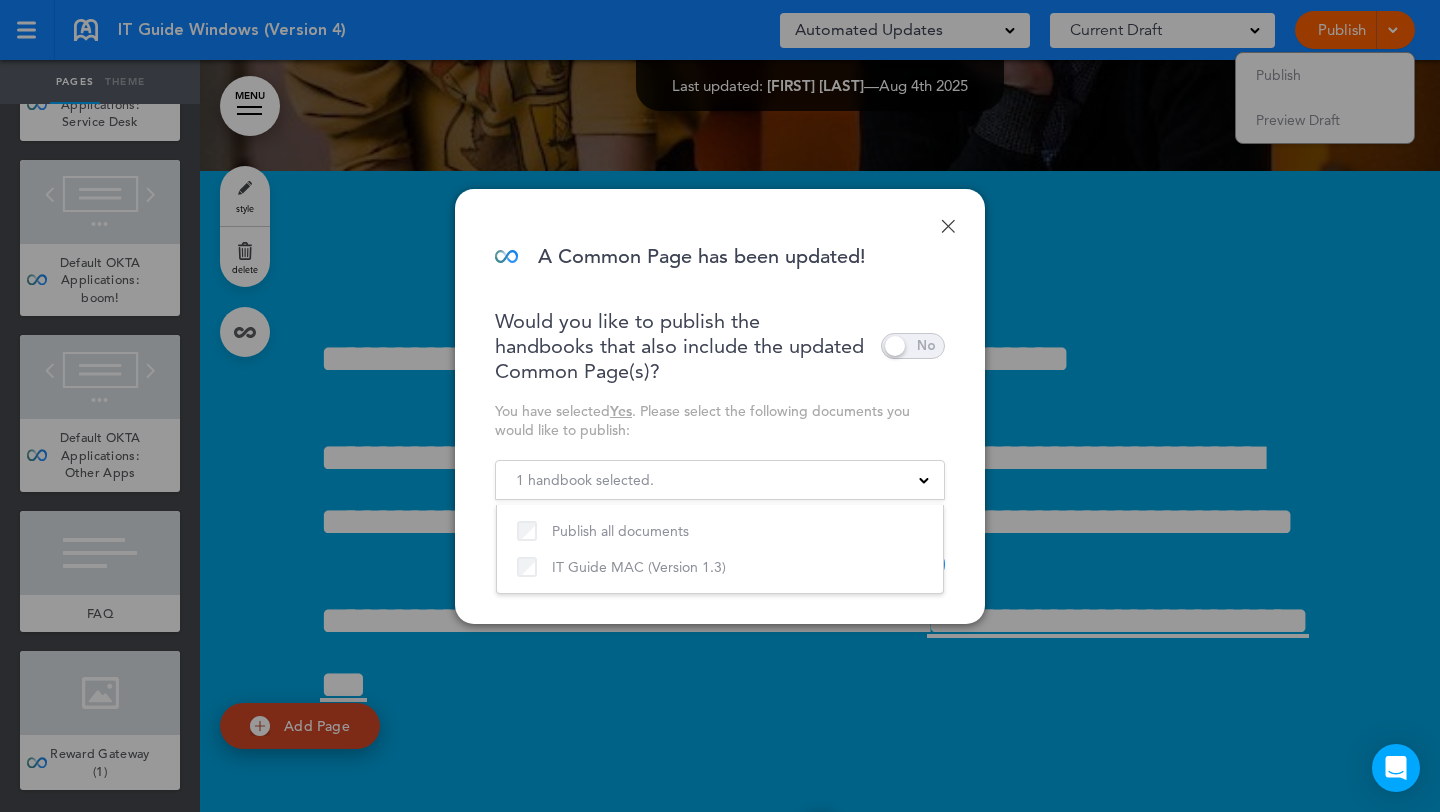 click on "You have selected  Yes . Please select the following documents you would like to publish:" at bounding box center [720, 421] 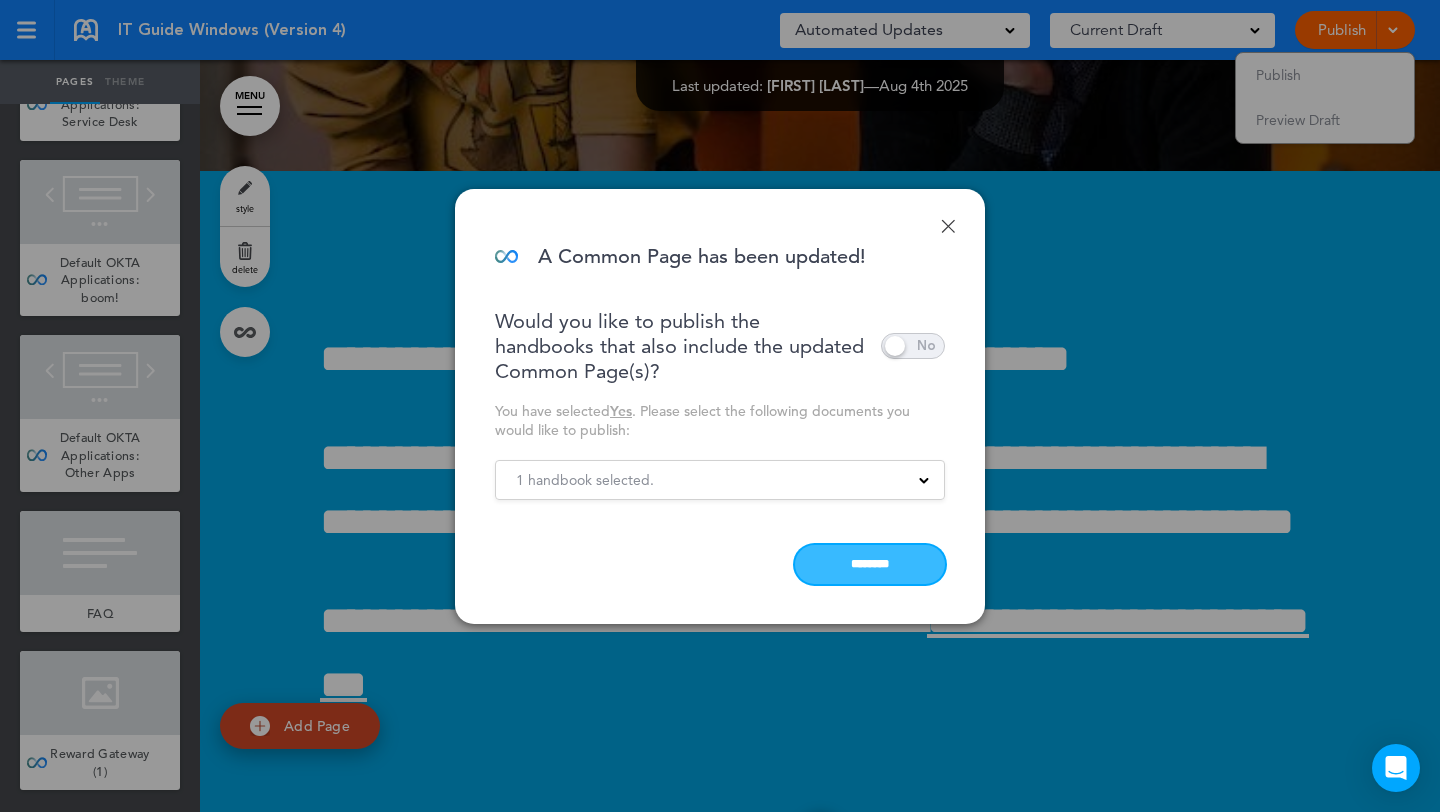 click on "********" at bounding box center (870, 564) 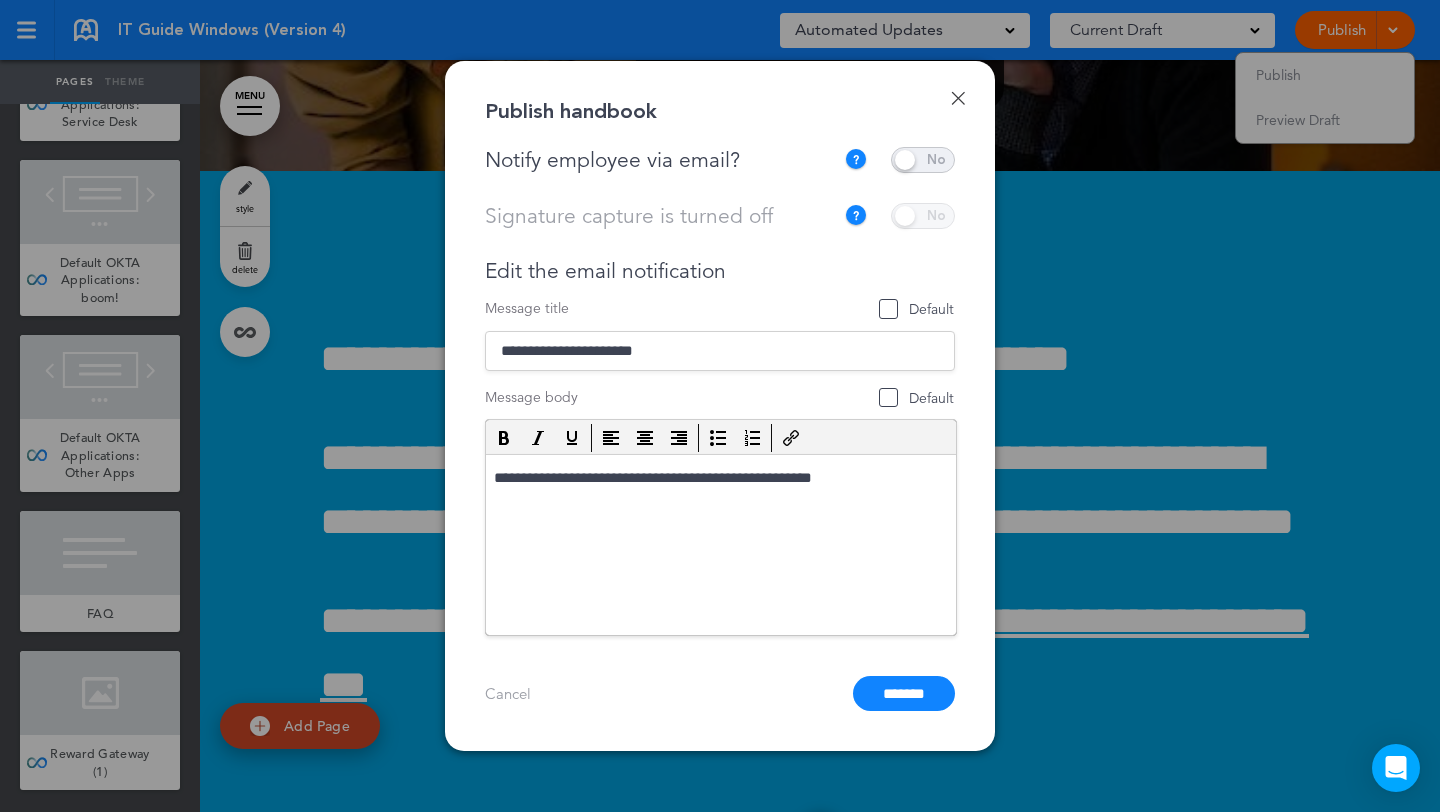 click at bounding box center [923, 160] 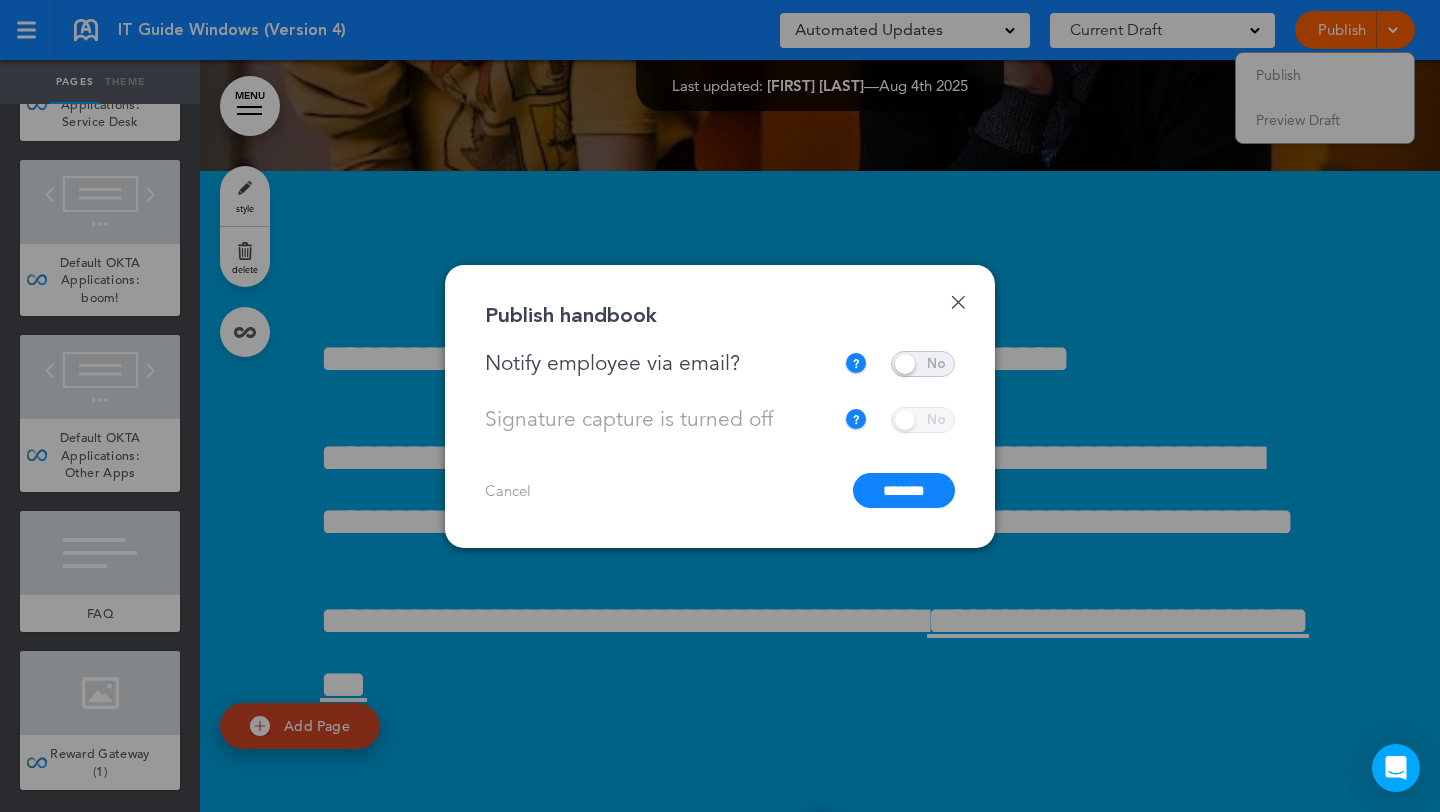 click on "*******" at bounding box center (904, 490) 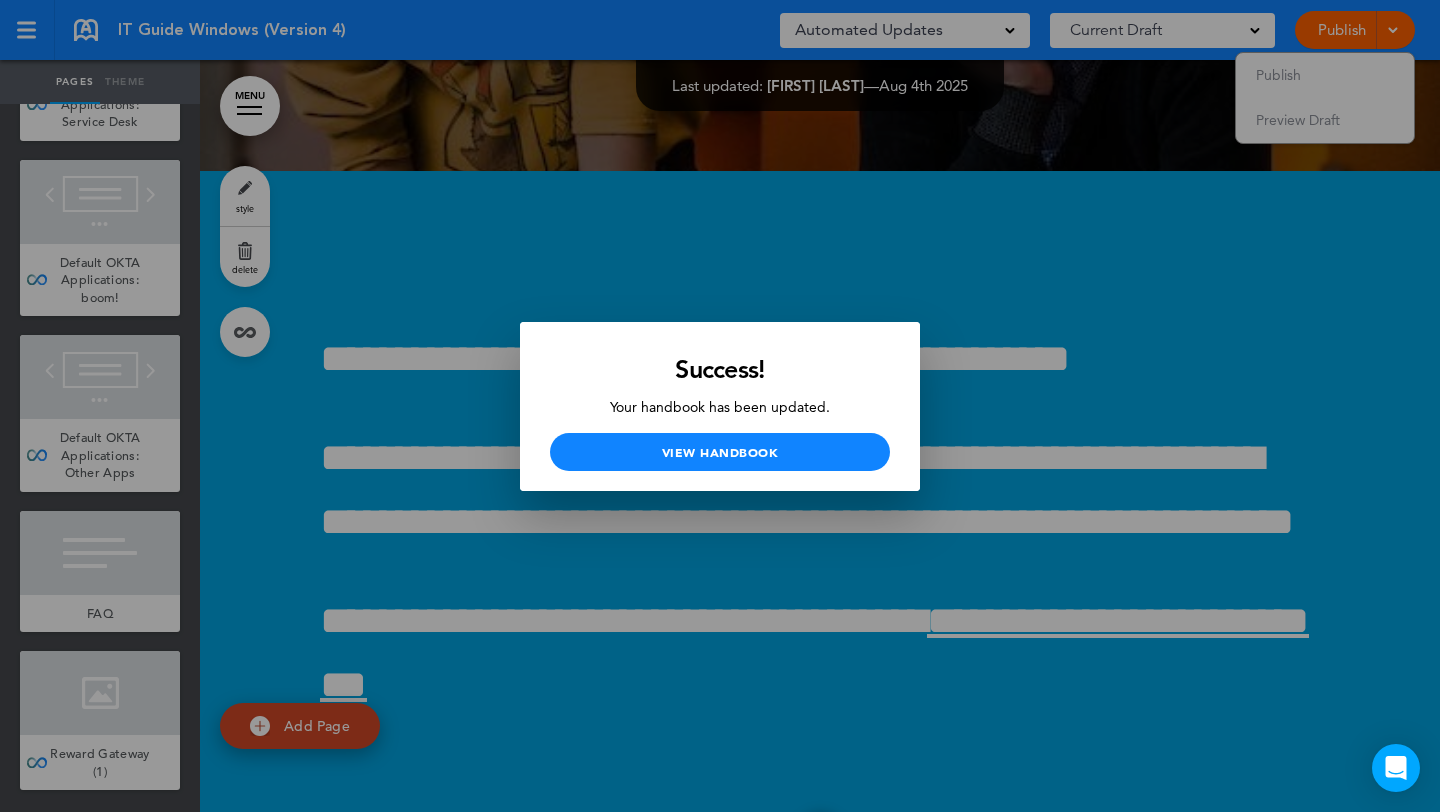 click at bounding box center [720, 406] 